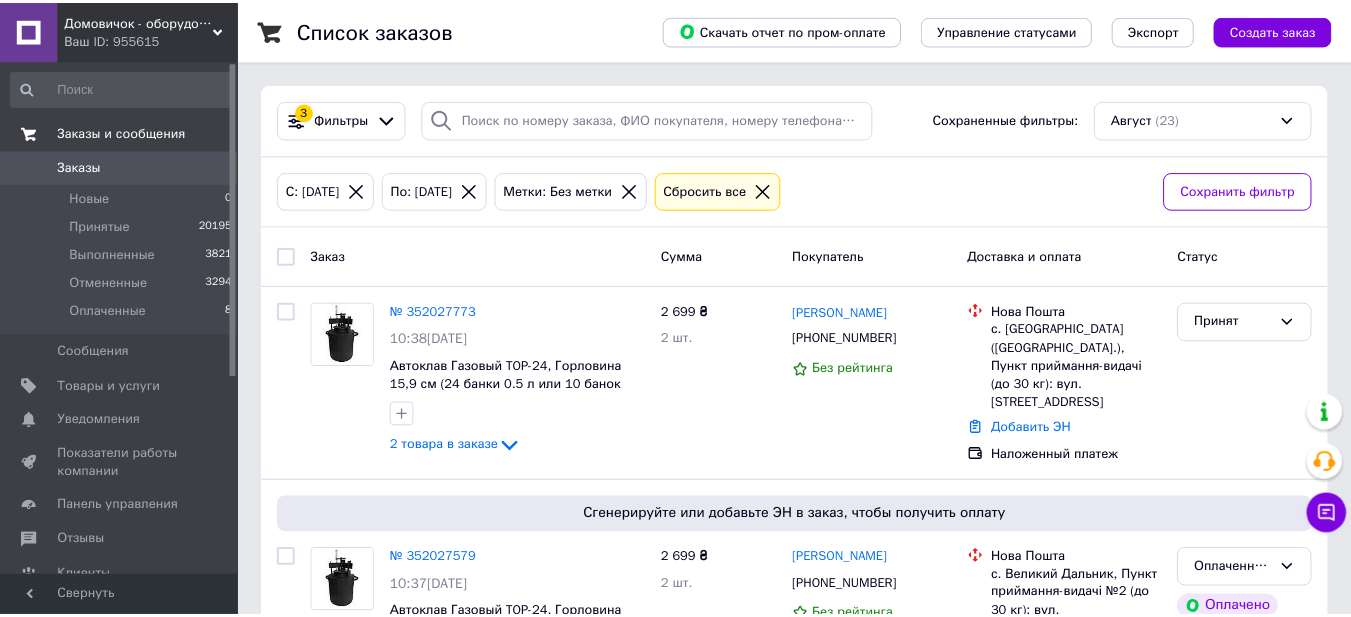 scroll, scrollTop: 0, scrollLeft: 0, axis: both 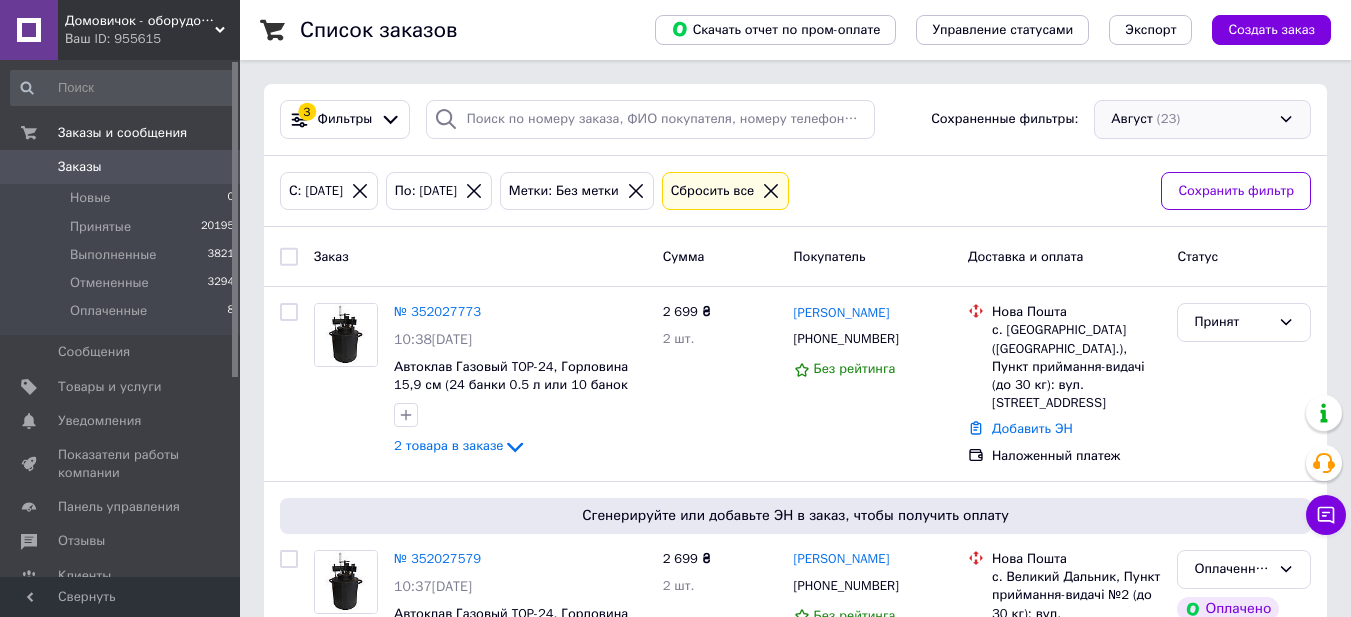 click on "Август (23)" at bounding box center (1202, 119) 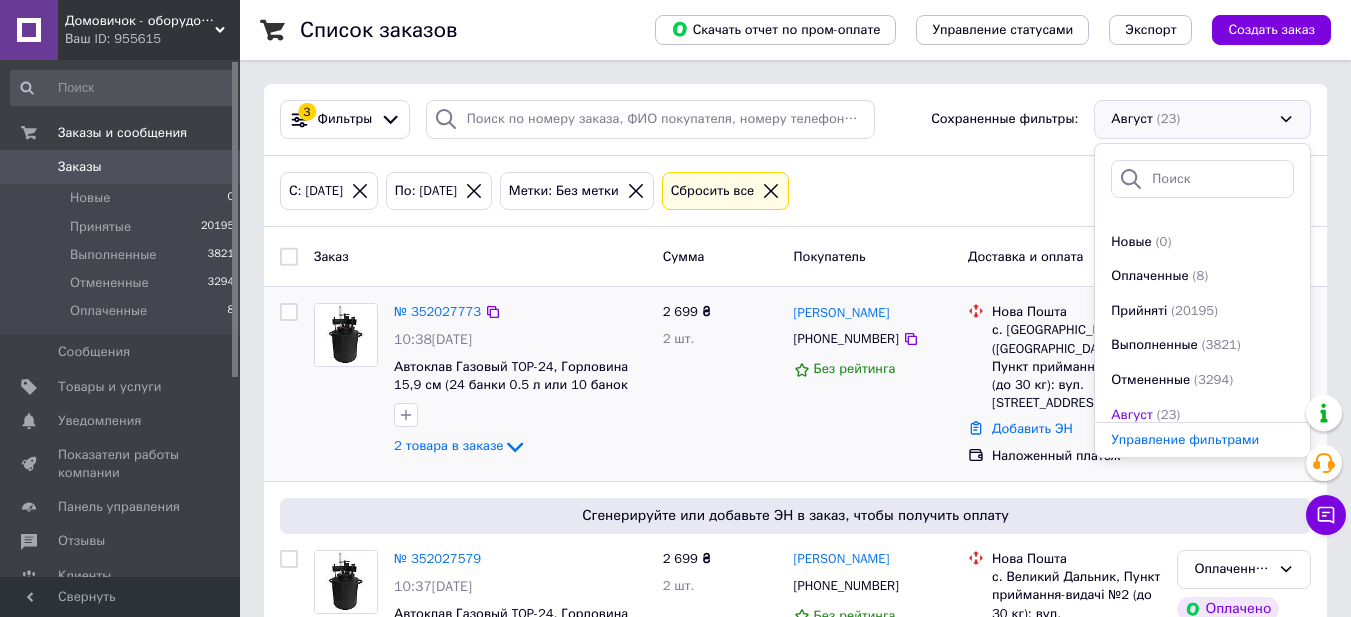 scroll, scrollTop: 34, scrollLeft: 0, axis: vertical 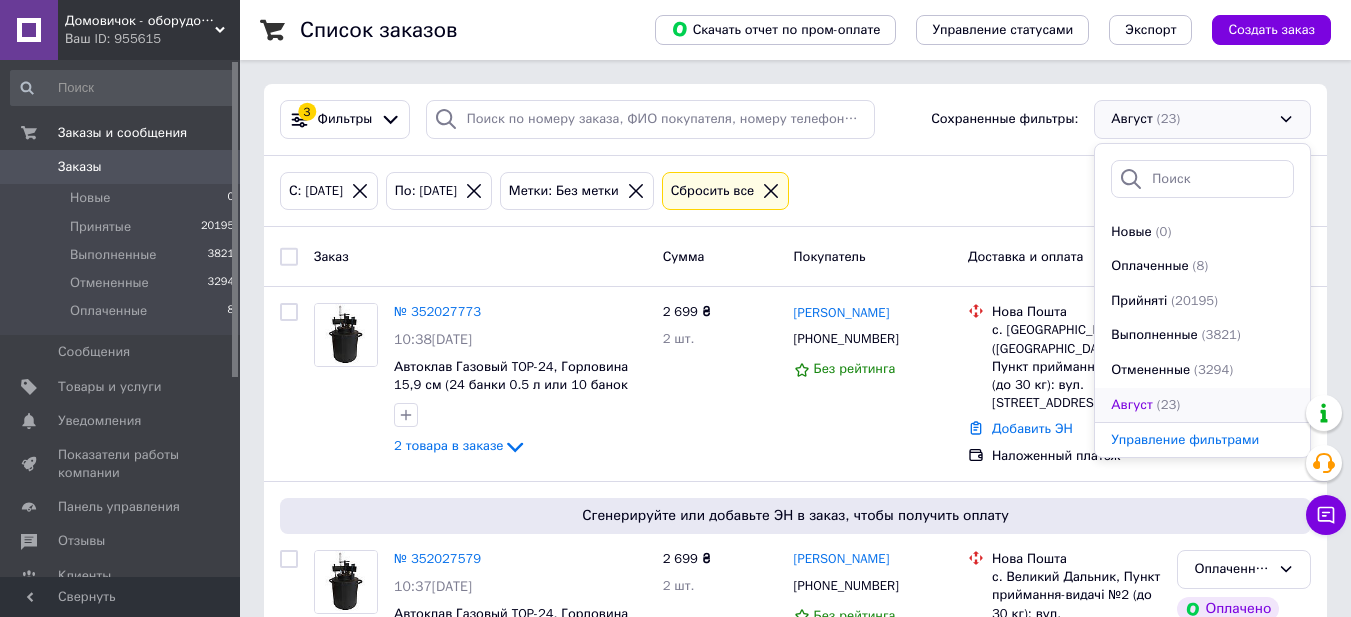 click on "Август (23)" at bounding box center (1202, 405) 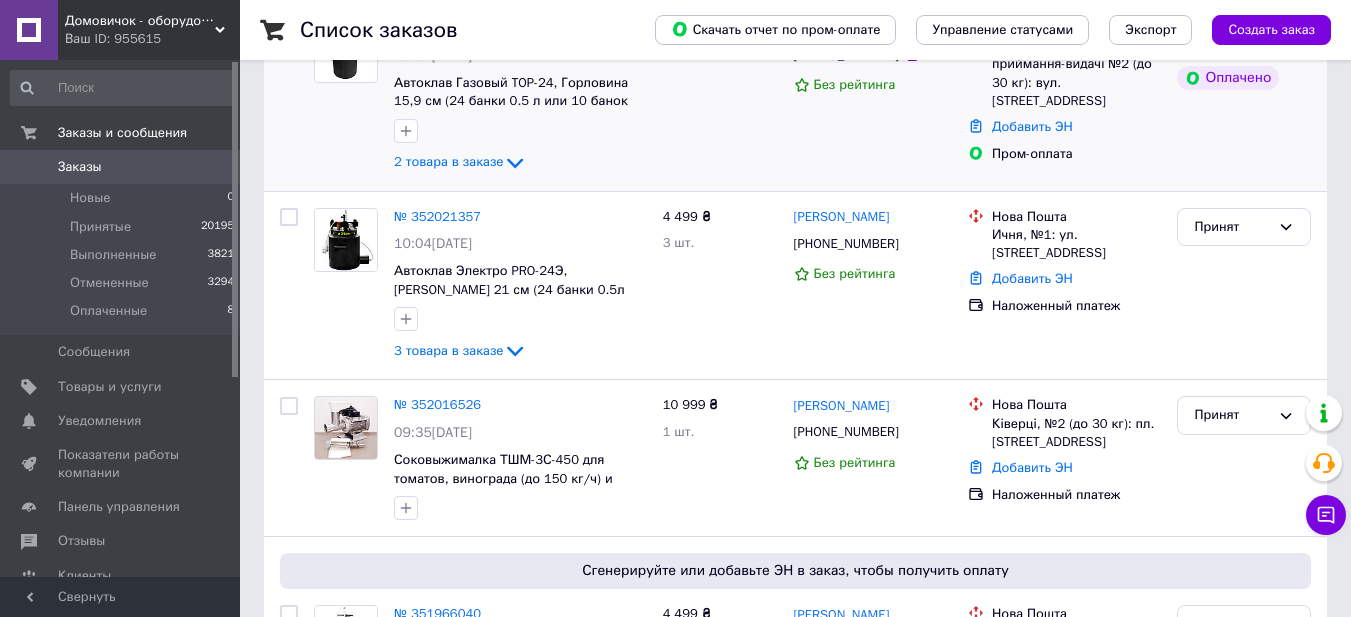 scroll, scrollTop: 533, scrollLeft: 0, axis: vertical 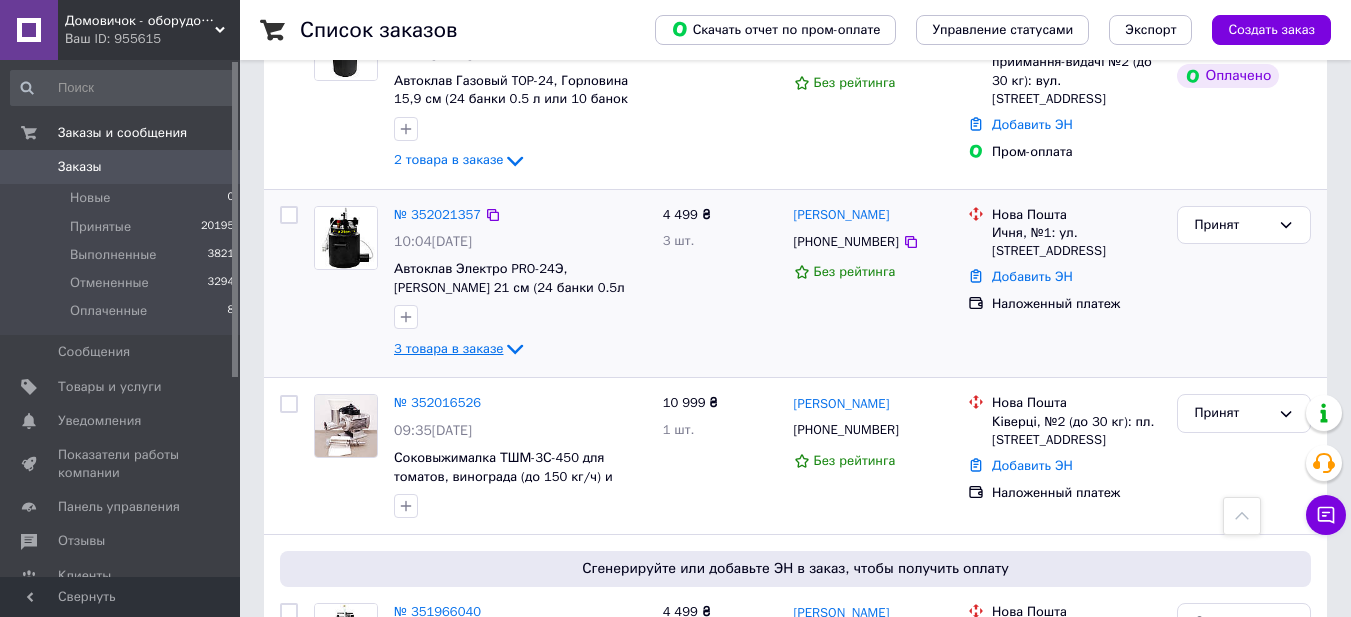 click 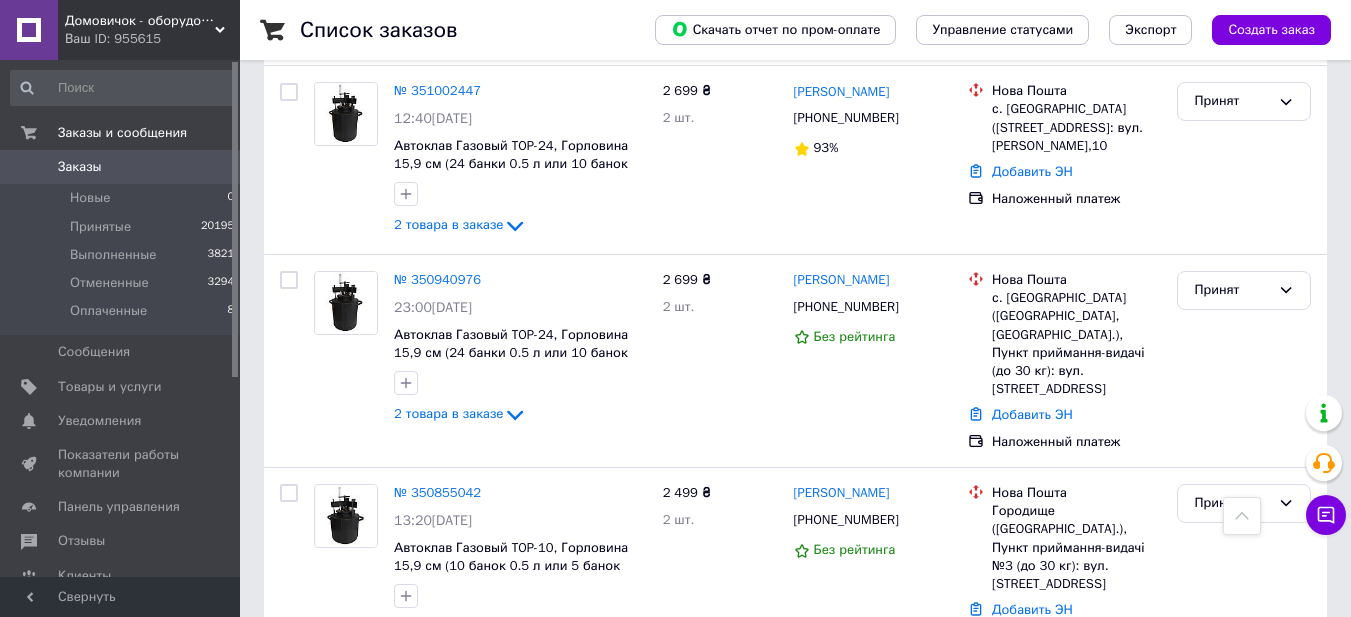 scroll, scrollTop: 4500, scrollLeft: 0, axis: vertical 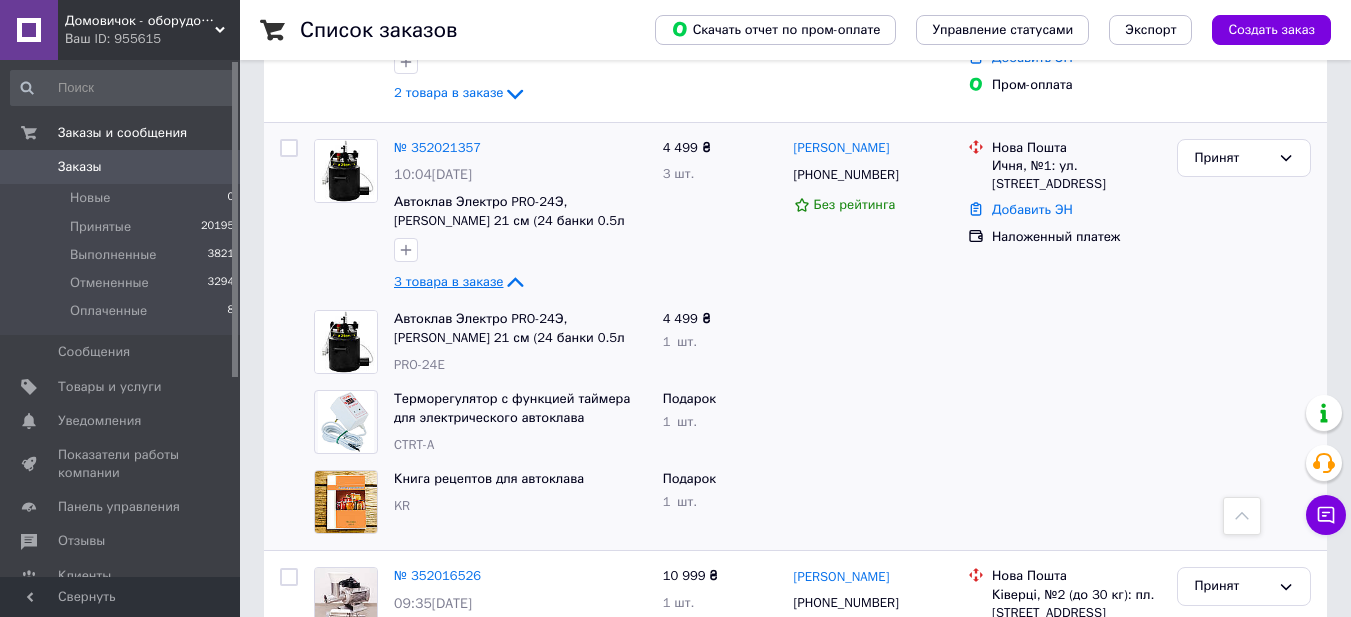 click at bounding box center (873, 422) 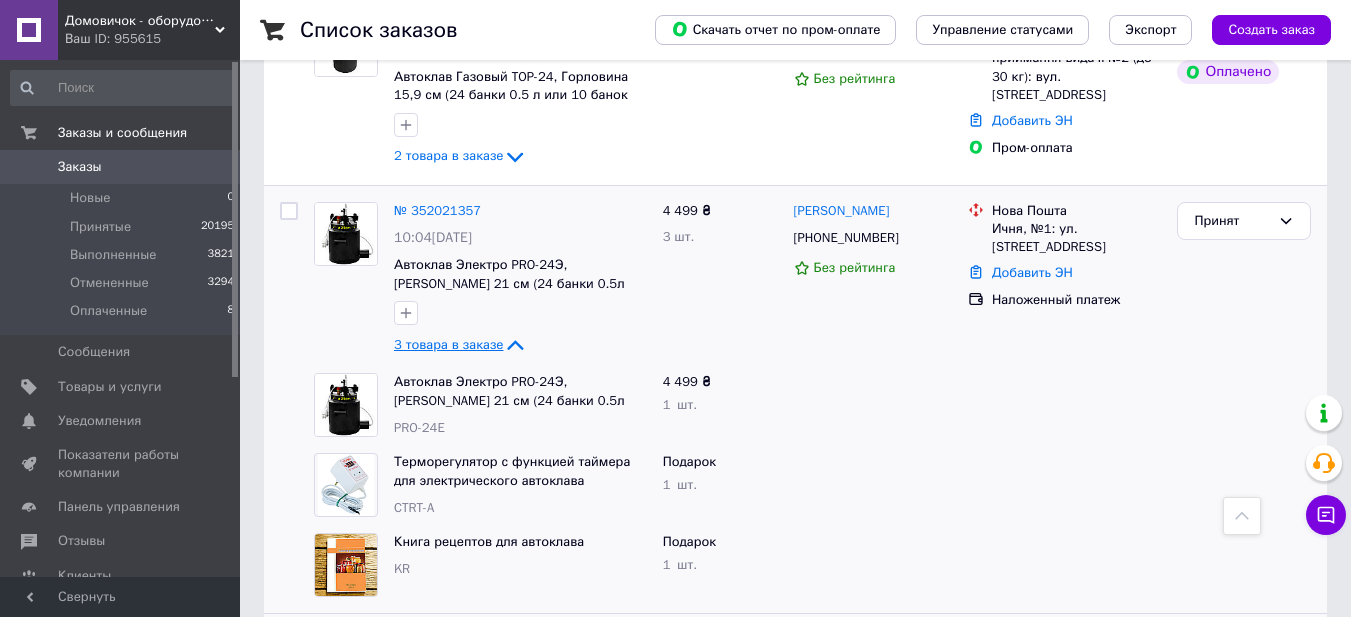 scroll, scrollTop: 533, scrollLeft: 0, axis: vertical 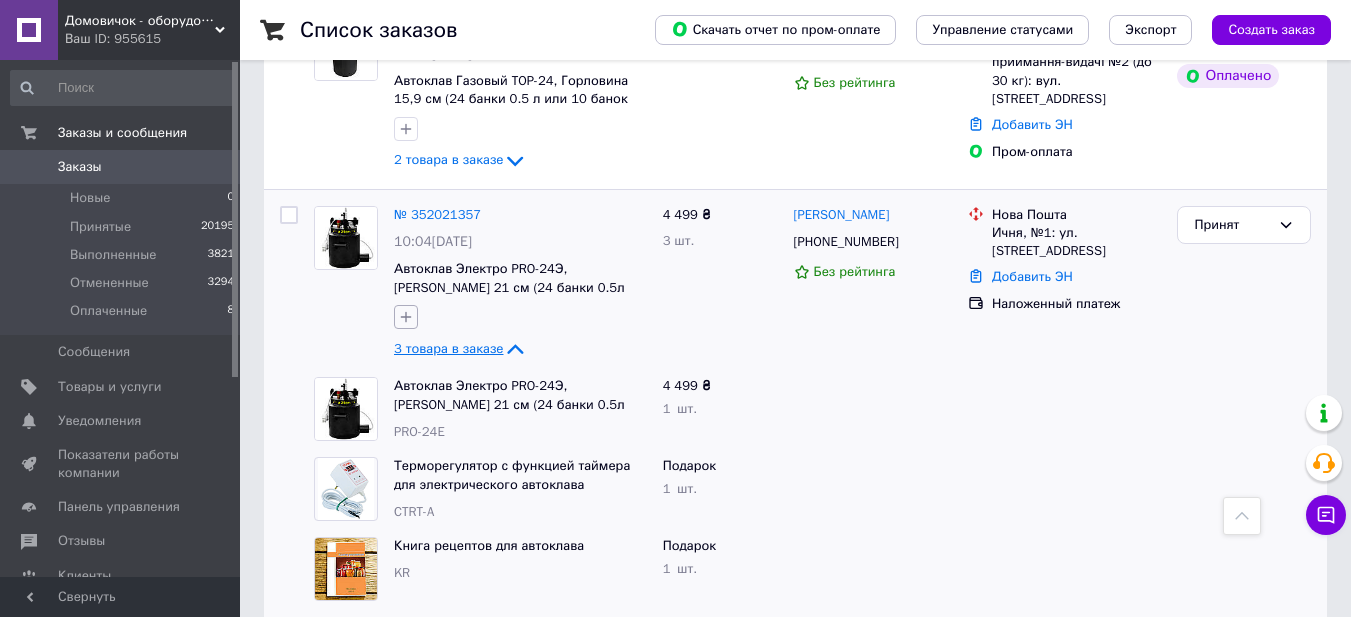 click at bounding box center [406, 317] 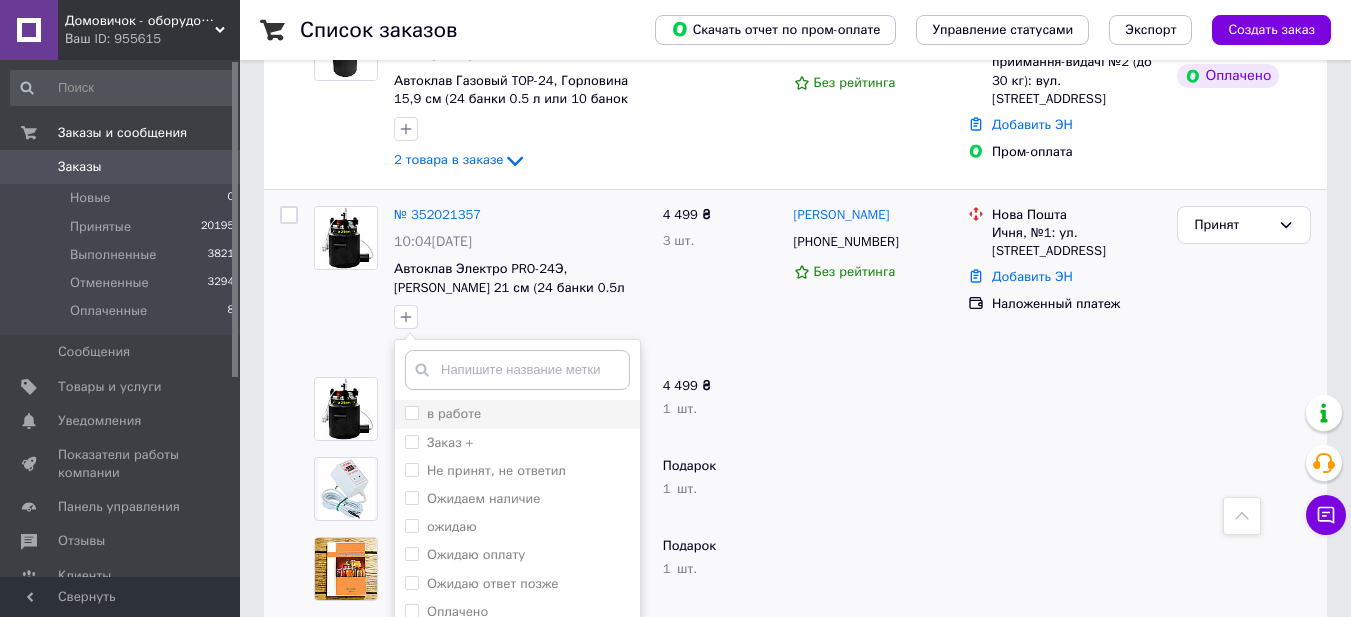 click on "в работе" at bounding box center (411, 412) 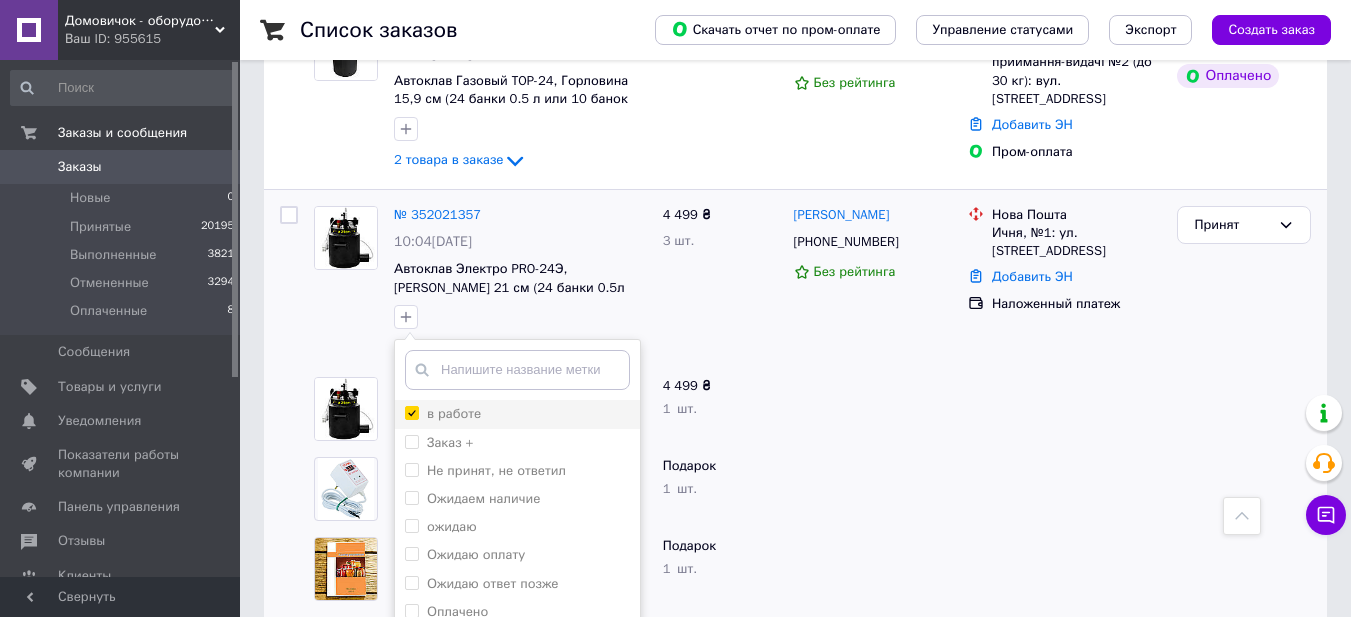 checkbox on "true" 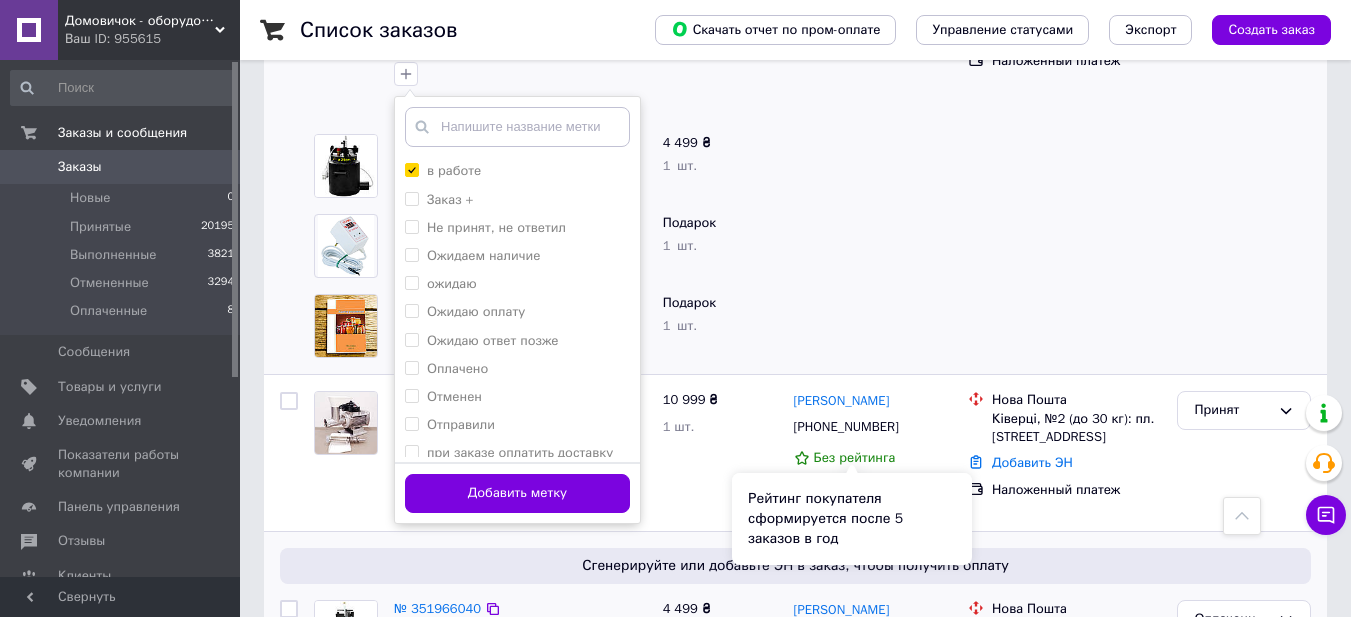 scroll, scrollTop: 800, scrollLeft: 0, axis: vertical 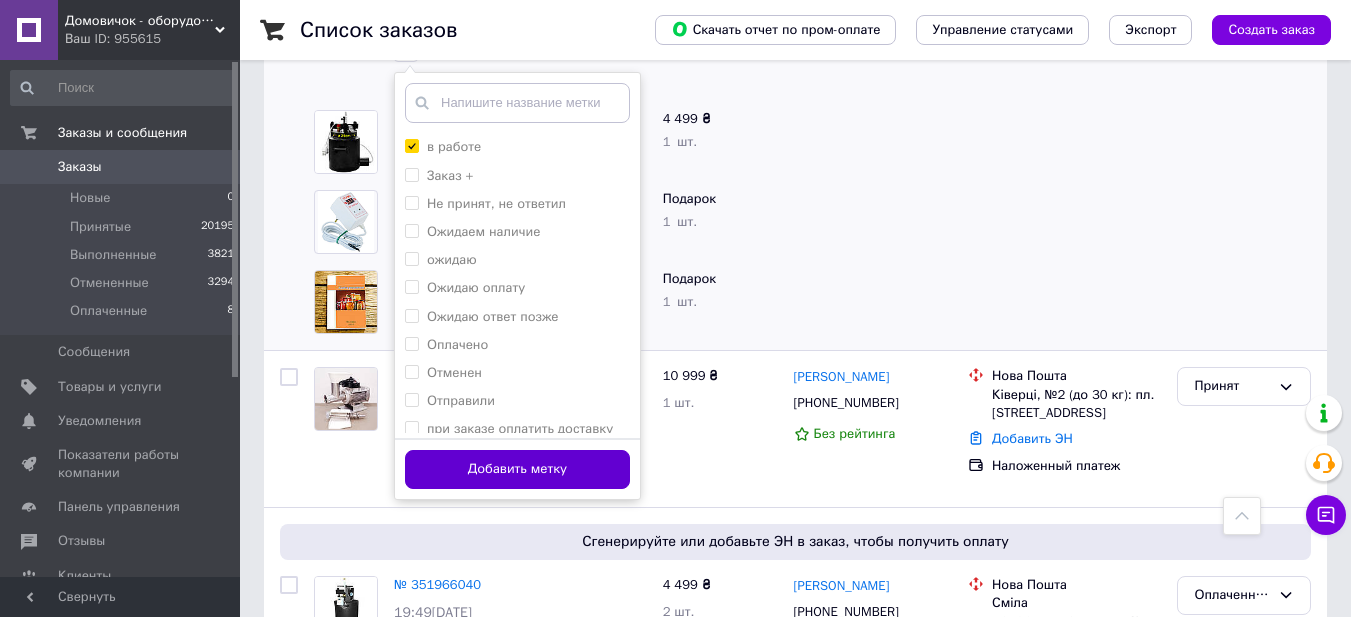 click on "Добавить метку" at bounding box center [517, 469] 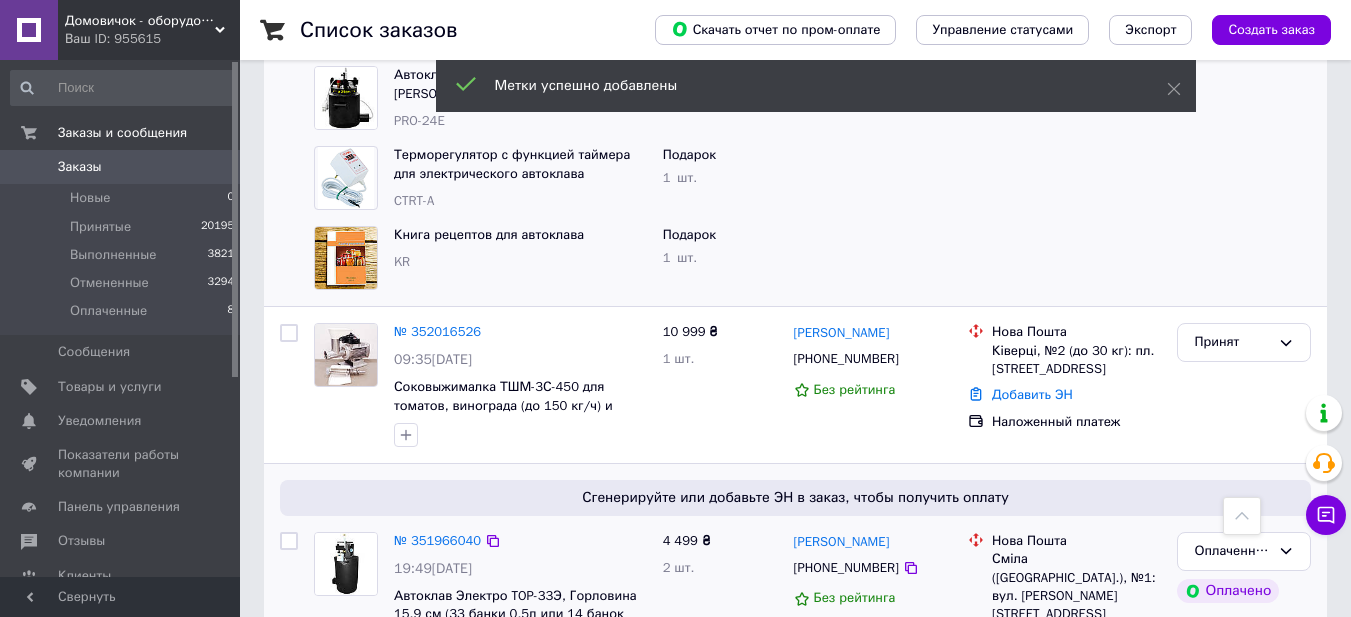 scroll, scrollTop: 800, scrollLeft: 0, axis: vertical 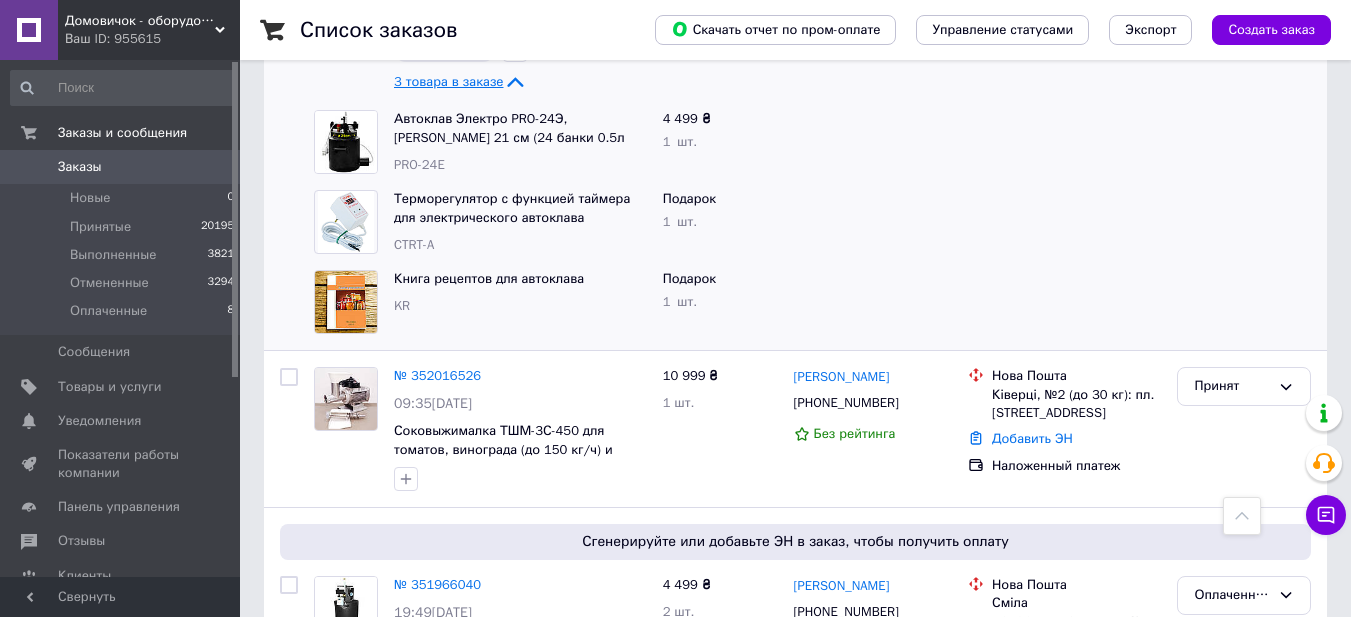 drag, startPoint x: 78, startPoint y: 166, endPoint x: 100, endPoint y: 2, distance: 165.46902 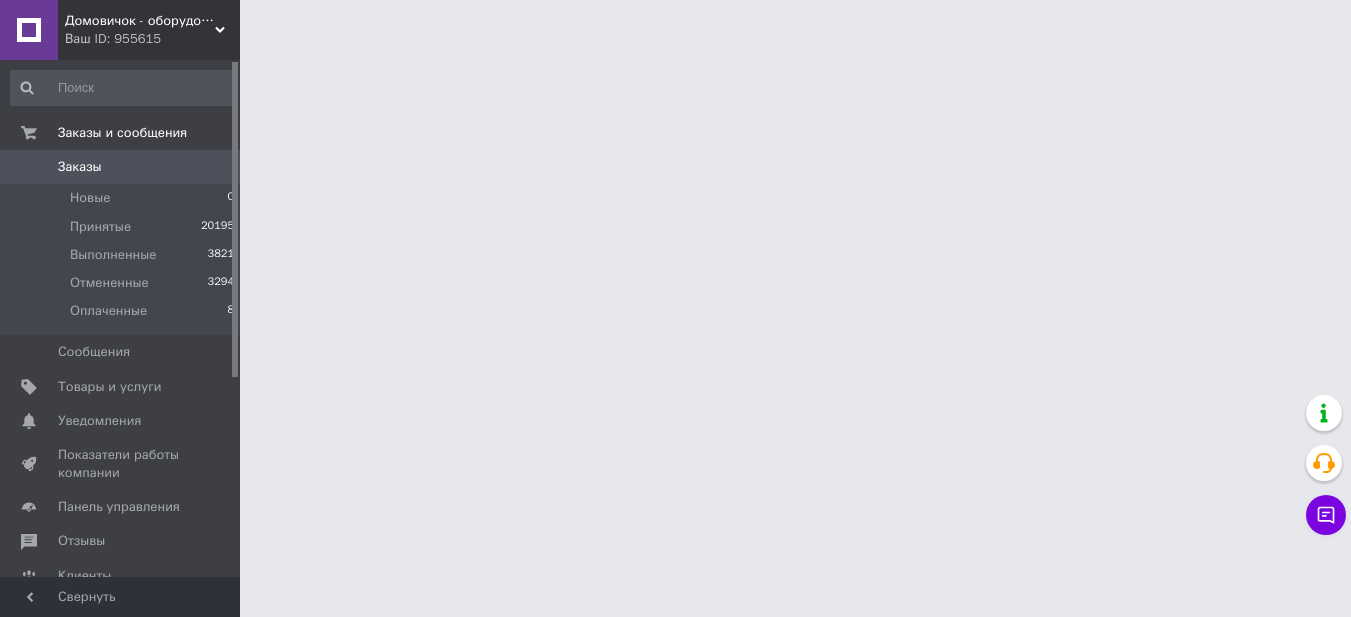 scroll, scrollTop: 0, scrollLeft: 0, axis: both 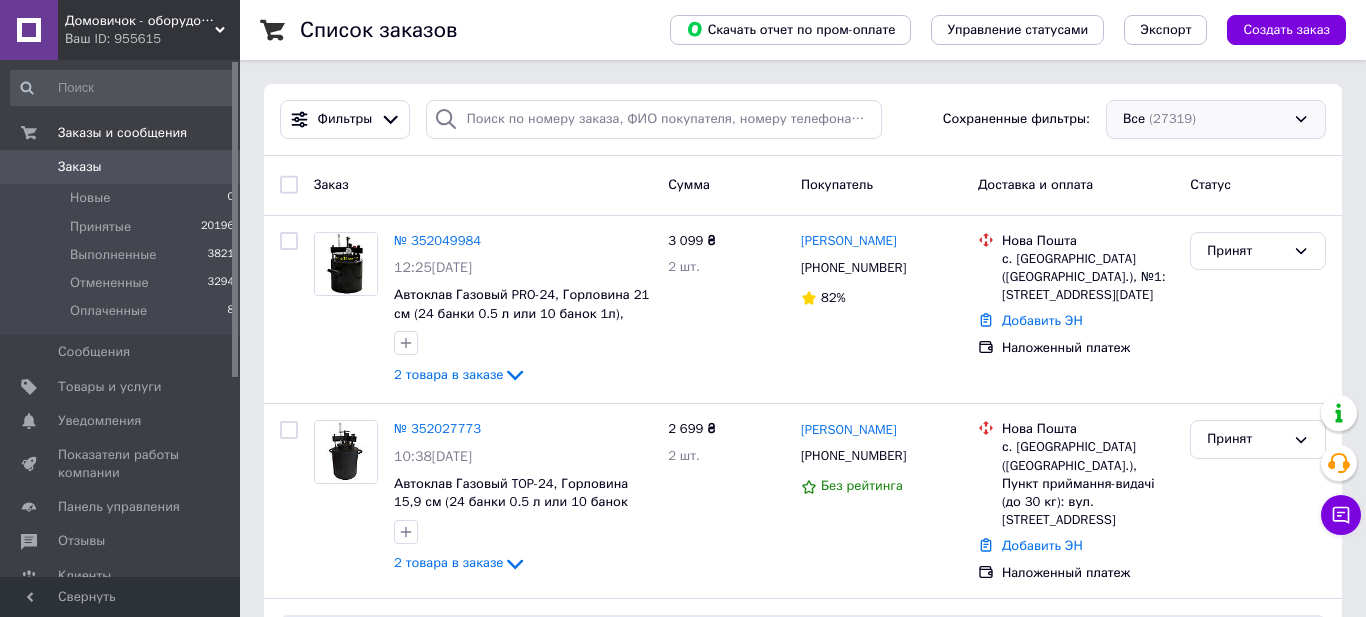 click on "Все (27319)" at bounding box center (1216, 119) 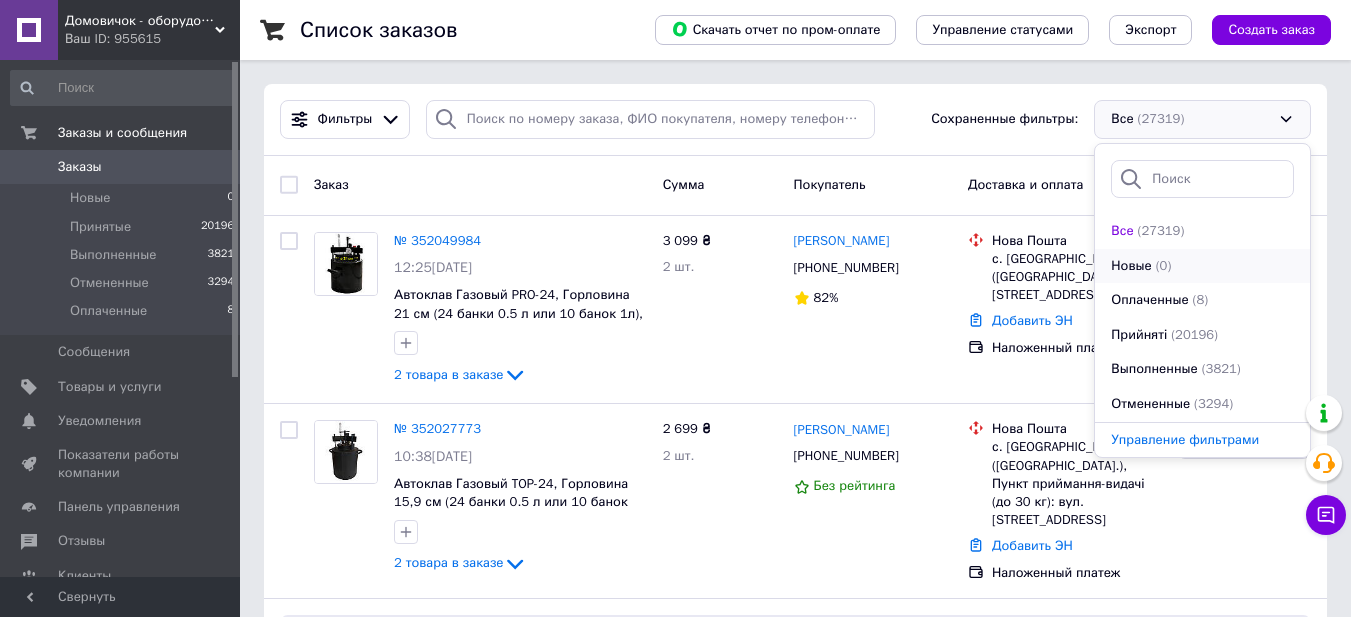 scroll, scrollTop: 34, scrollLeft: 0, axis: vertical 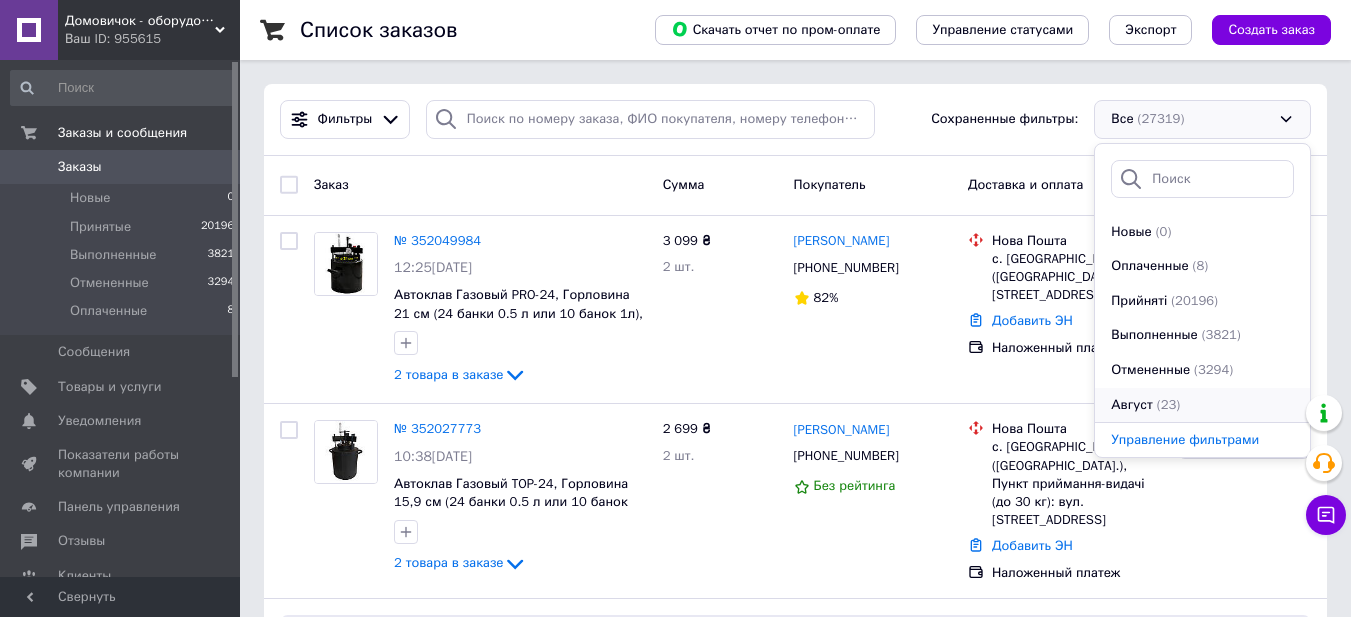 click on "(23)" at bounding box center [1168, 404] 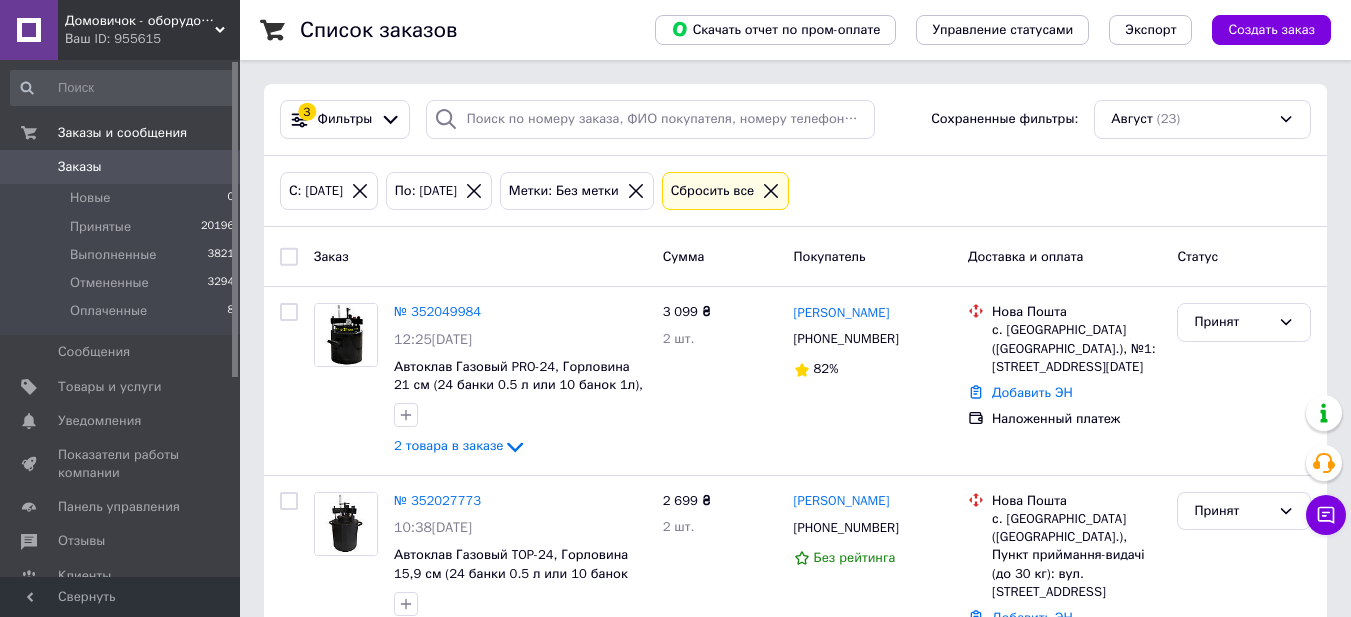 click on "С: 01.03.2025 По: 31.08.2025 Метки: Без метки Сбросить все" at bounding box center (795, 191) 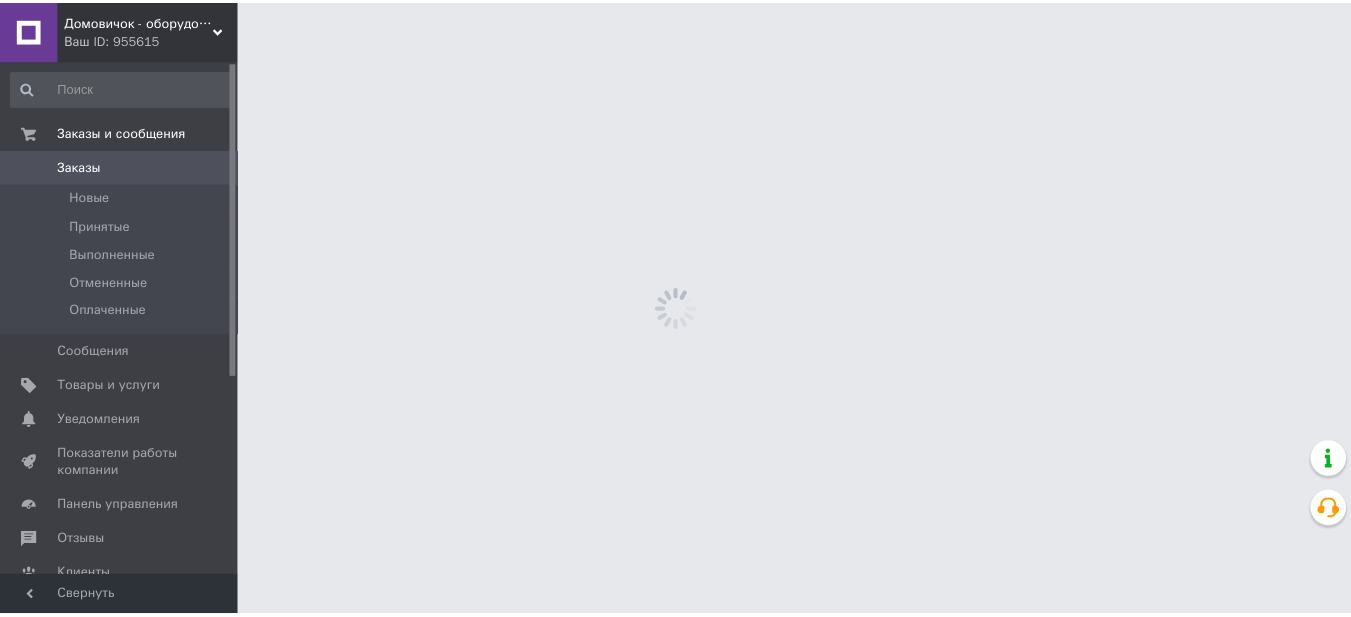 scroll, scrollTop: 0, scrollLeft: 0, axis: both 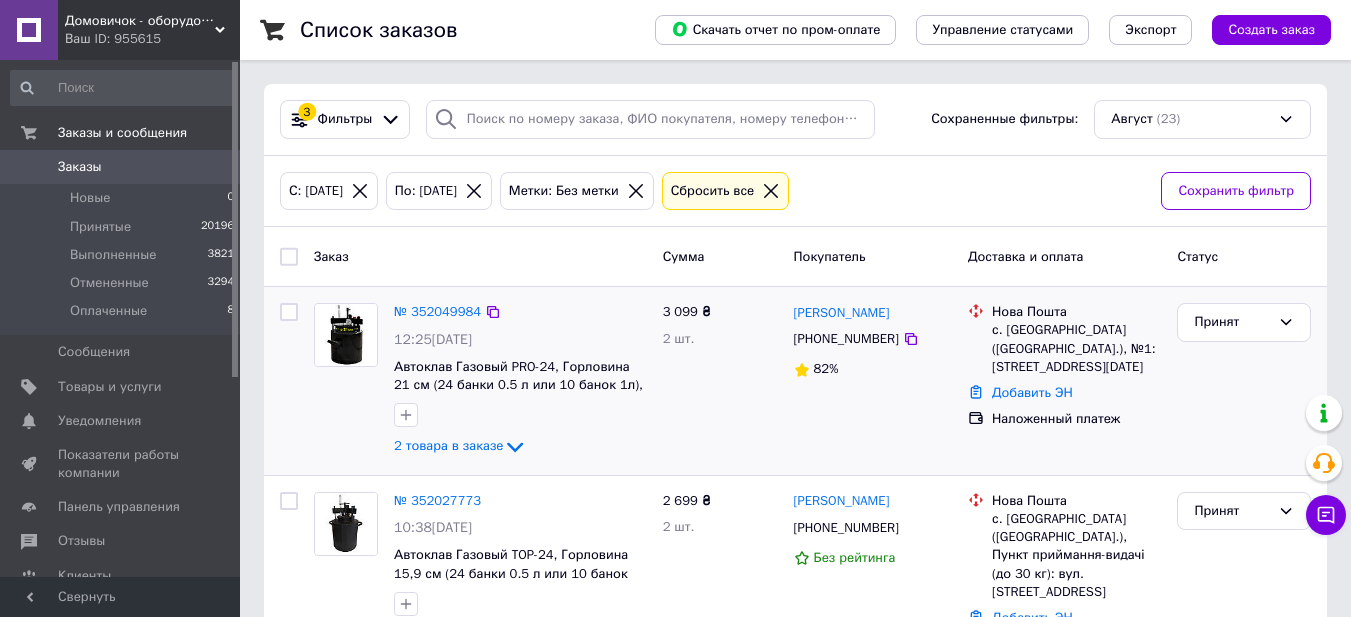 click on "3 099 ₴ 2 шт." at bounding box center (720, 381) 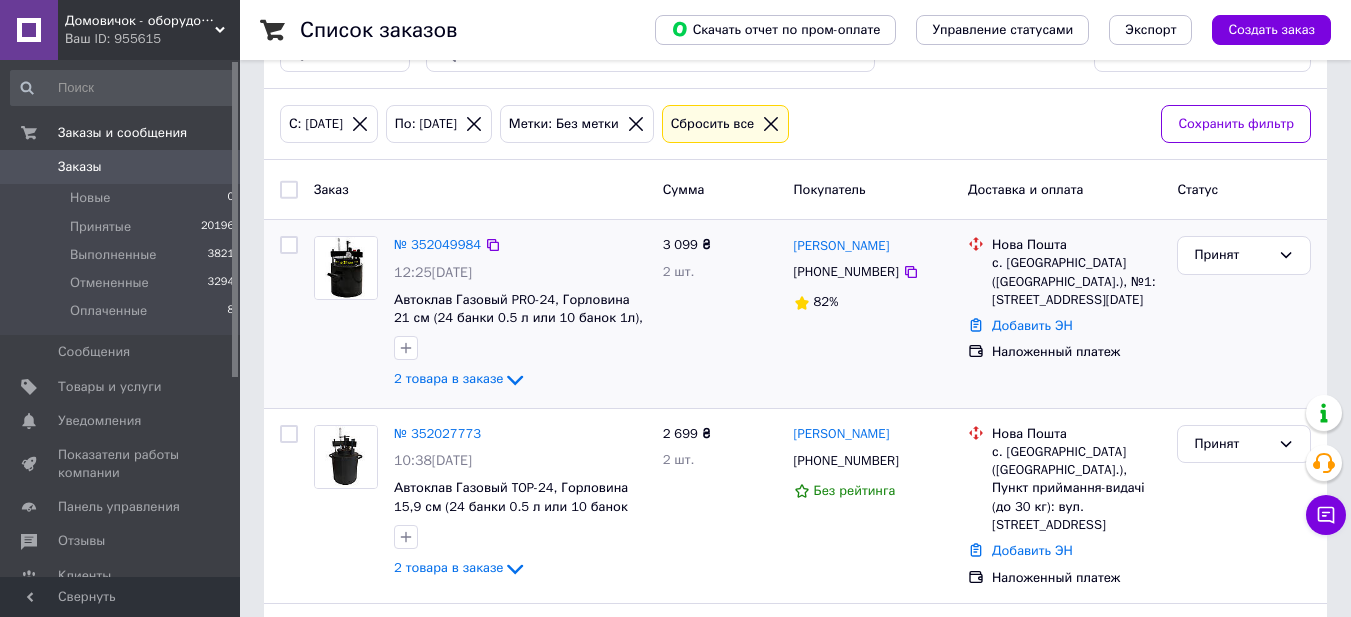 scroll, scrollTop: 133, scrollLeft: 0, axis: vertical 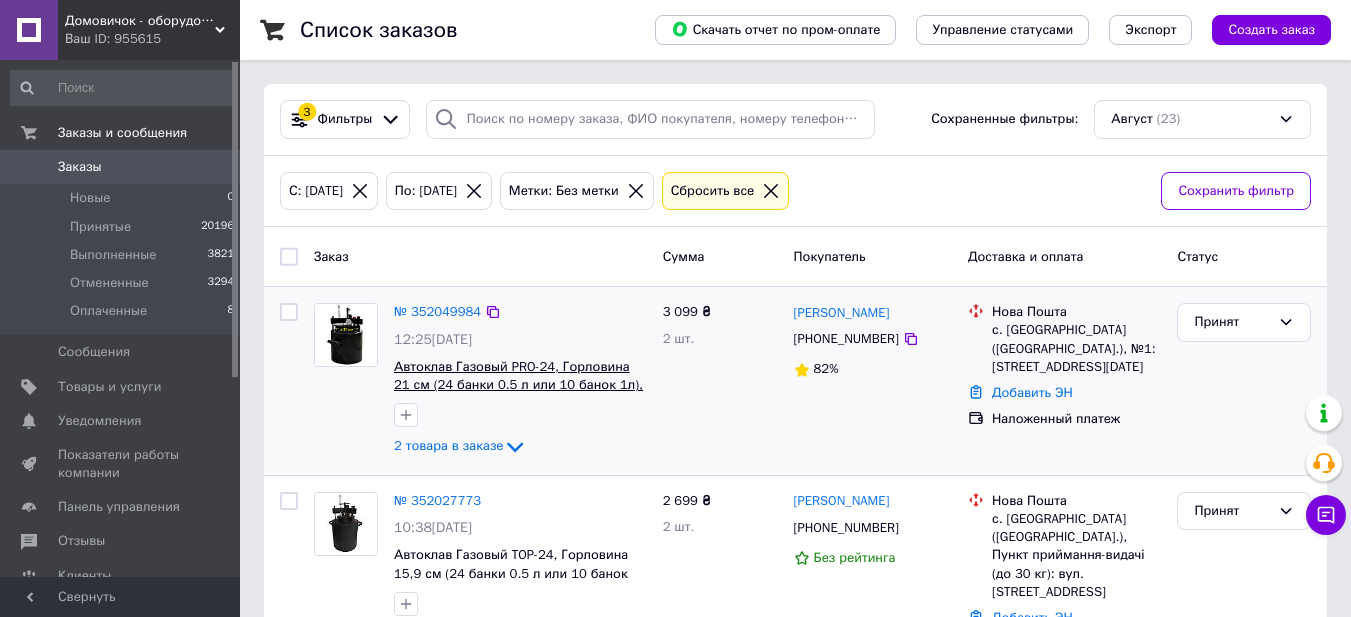 drag, startPoint x: 1129, startPoint y: 441, endPoint x: 568, endPoint y: 364, distance: 566.25964 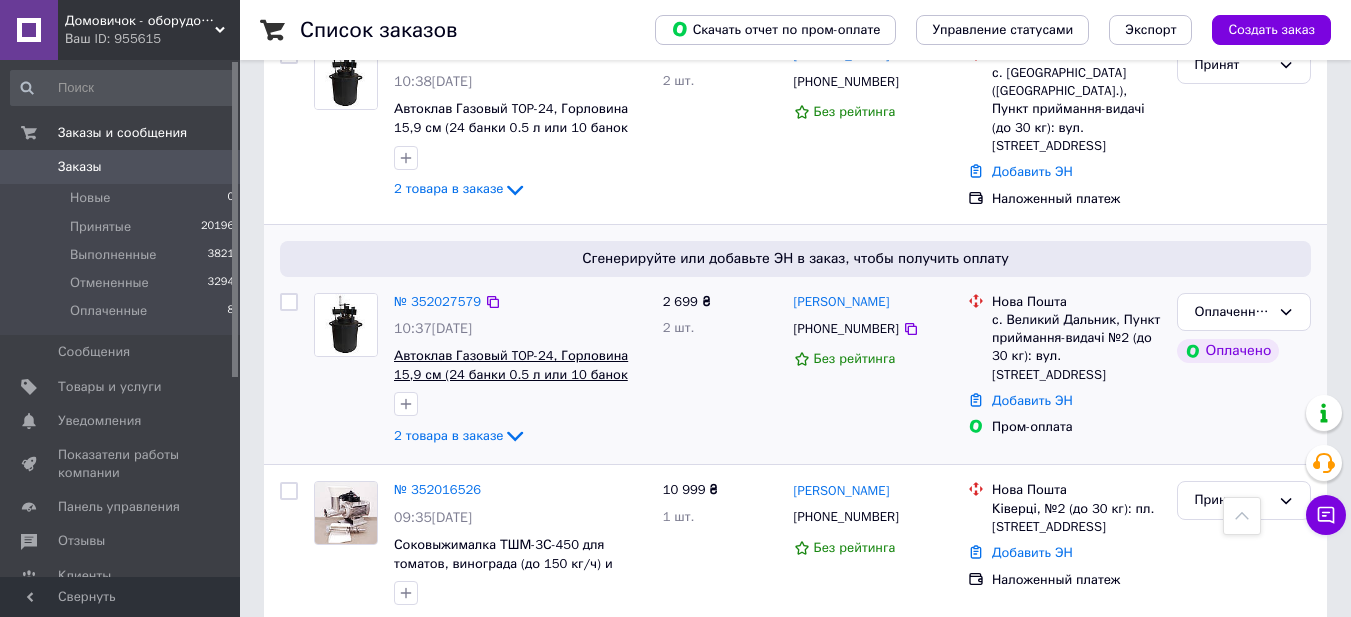 scroll, scrollTop: 467, scrollLeft: 0, axis: vertical 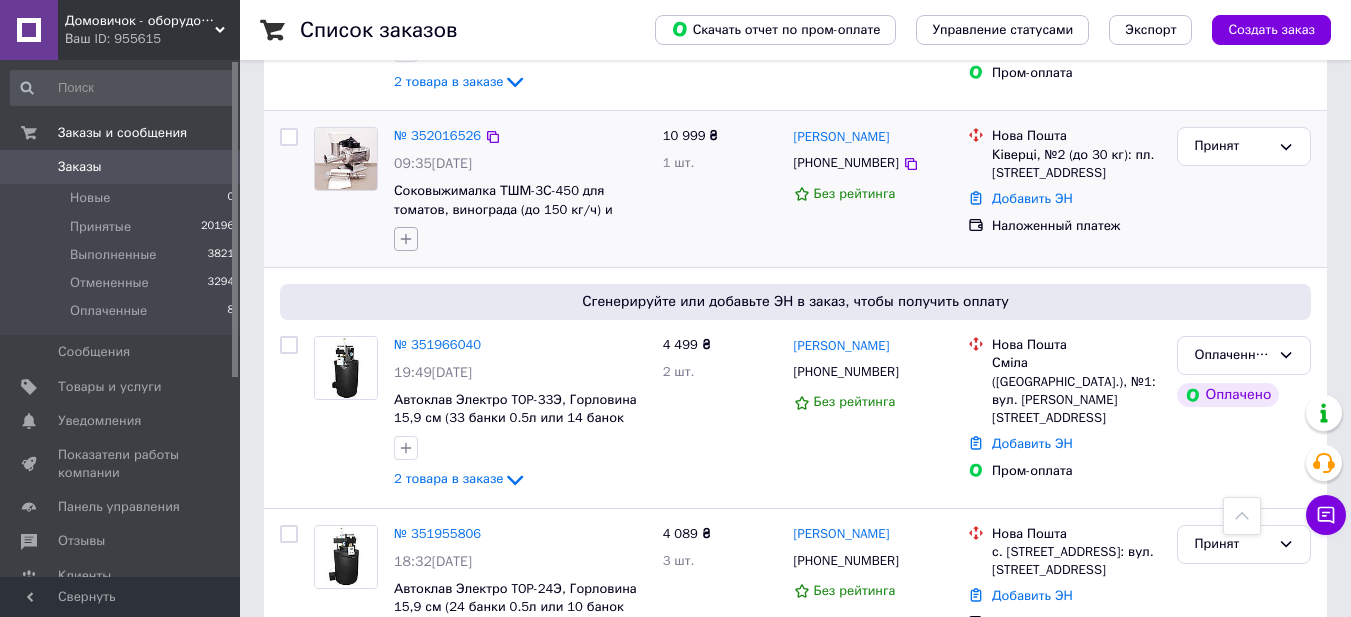 click 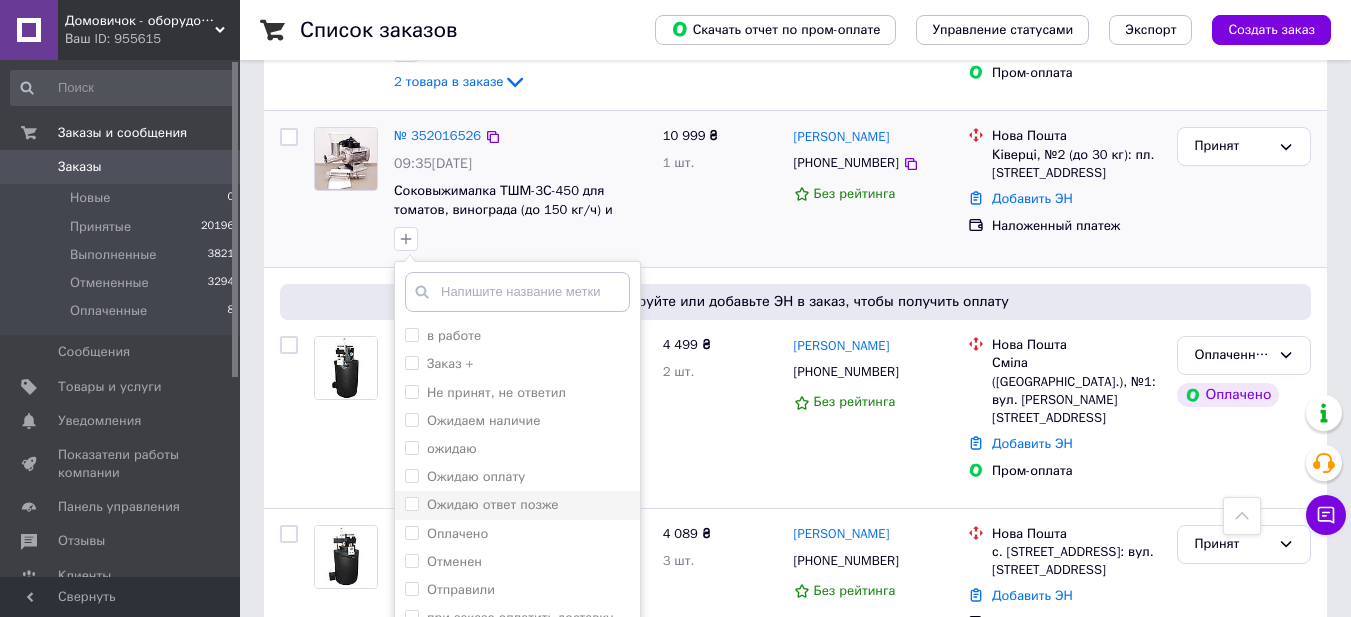 click on "Ожидаю ответ позже" at bounding box center (411, 503) 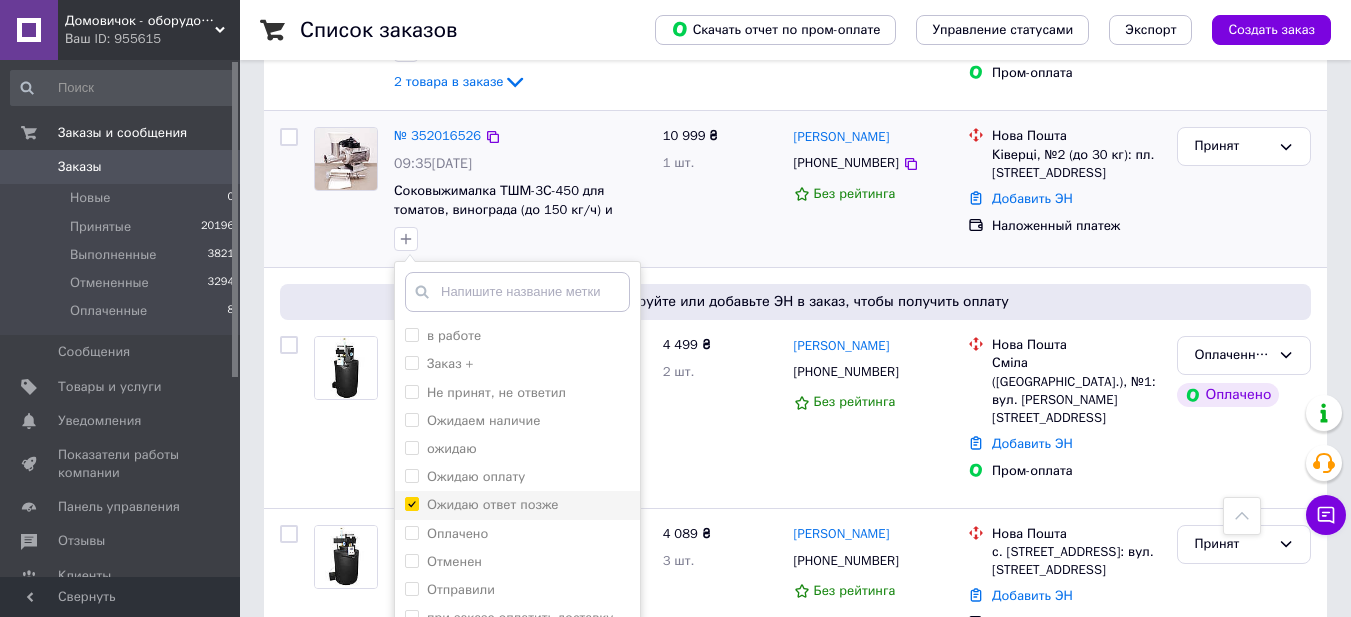 checkbox on "true" 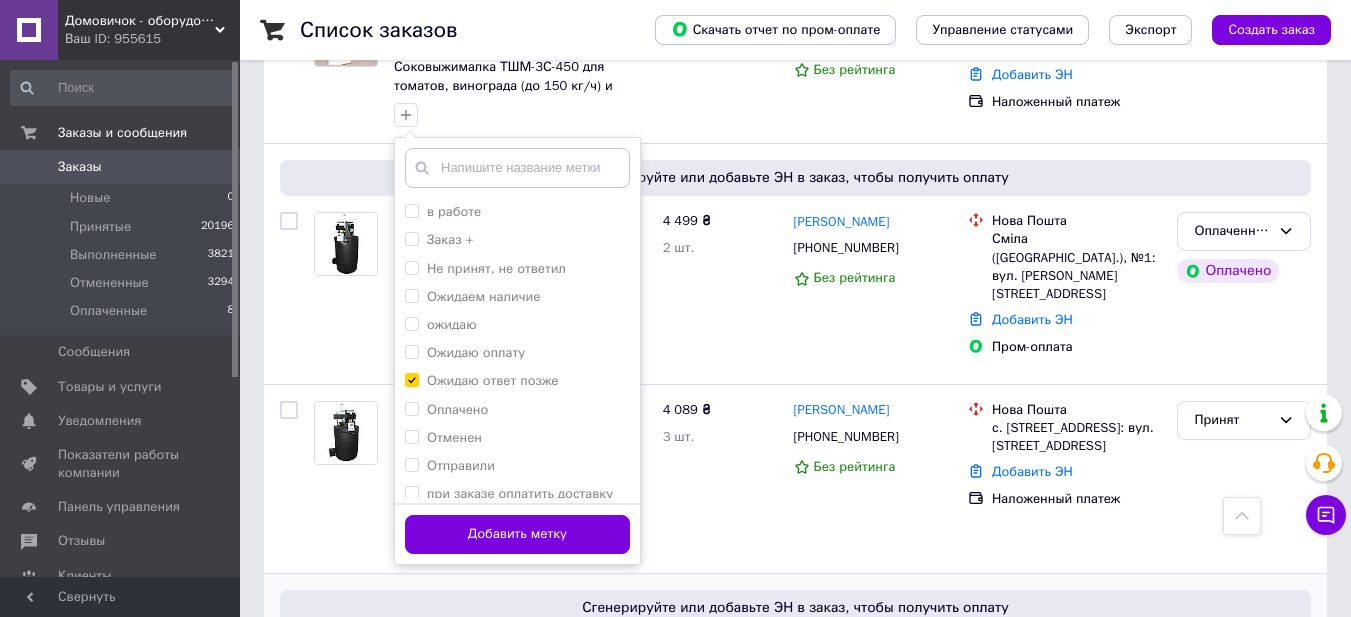 scroll, scrollTop: 933, scrollLeft: 0, axis: vertical 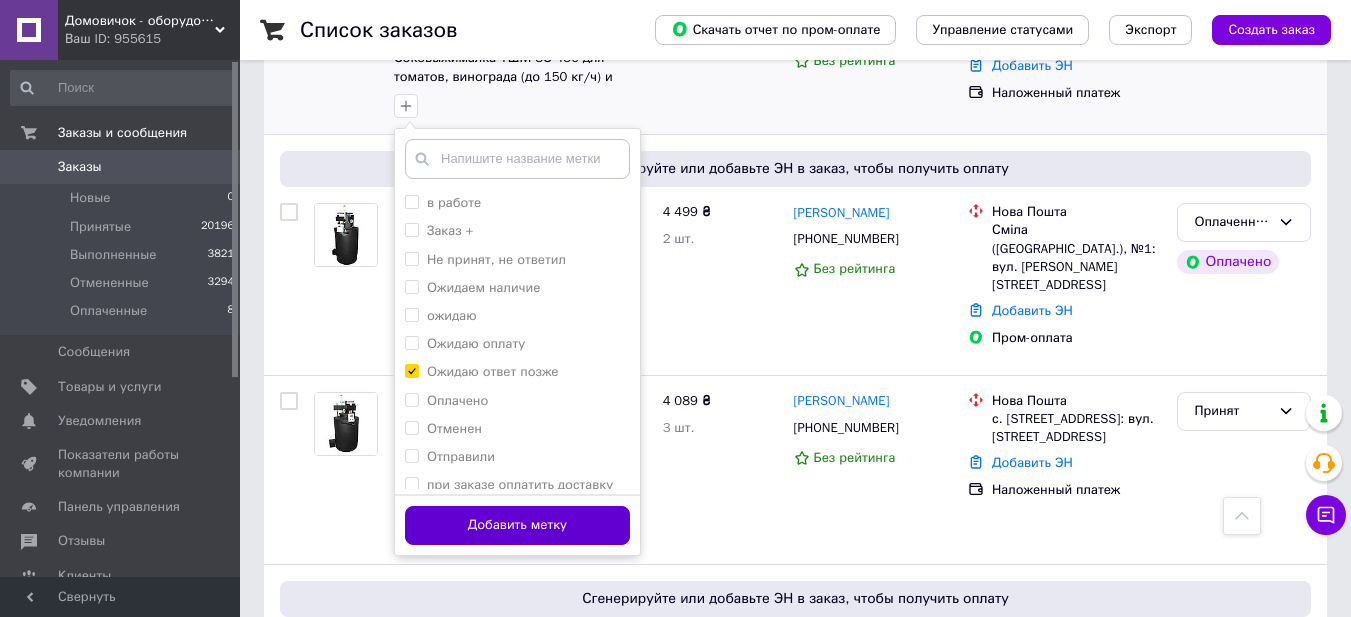 click on "Добавить метку" at bounding box center [517, 525] 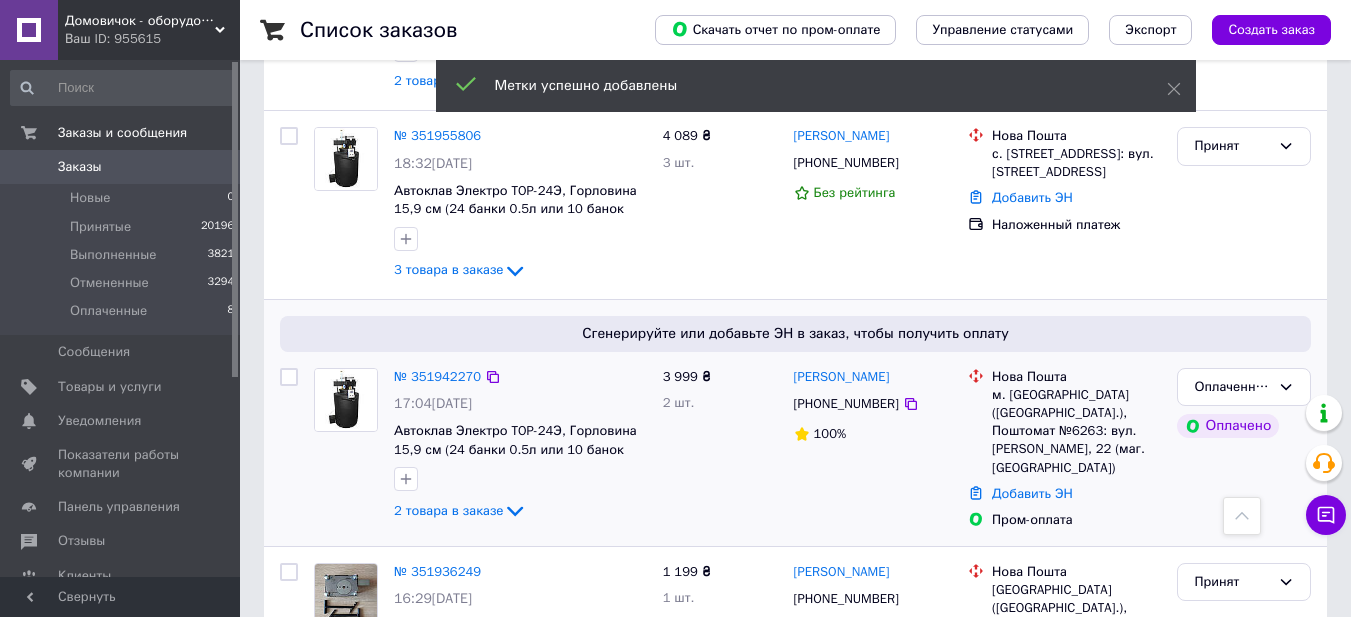 scroll, scrollTop: 1200, scrollLeft: 0, axis: vertical 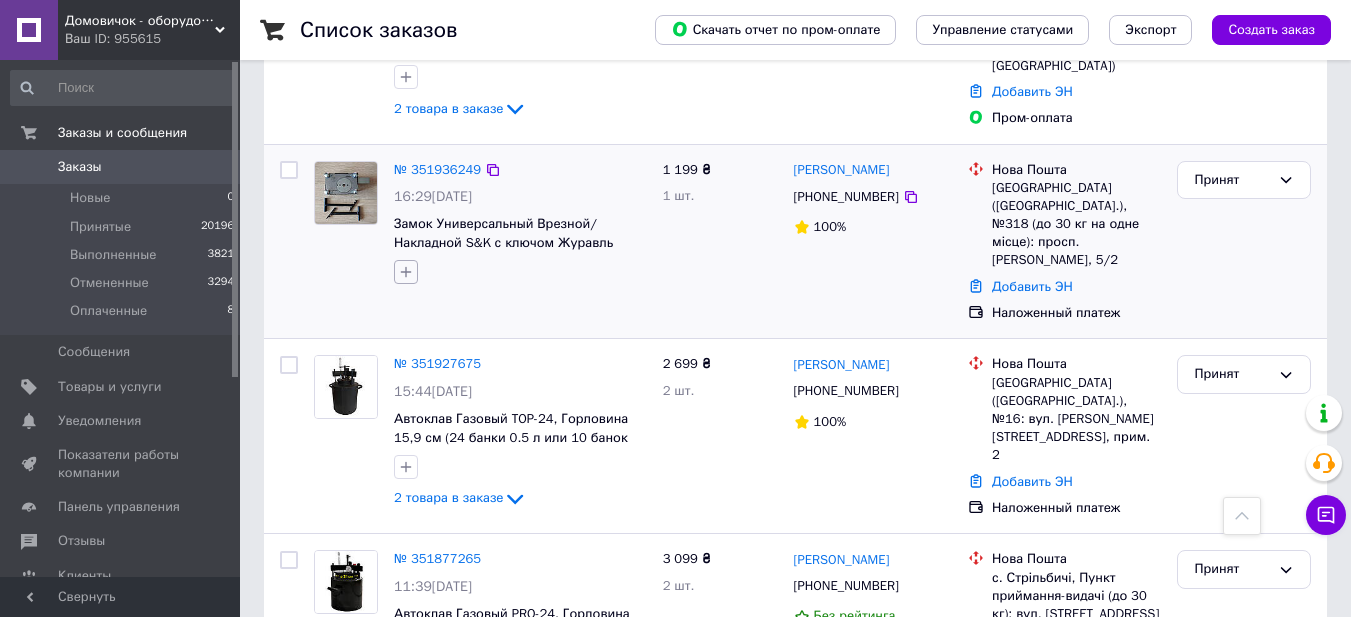 click 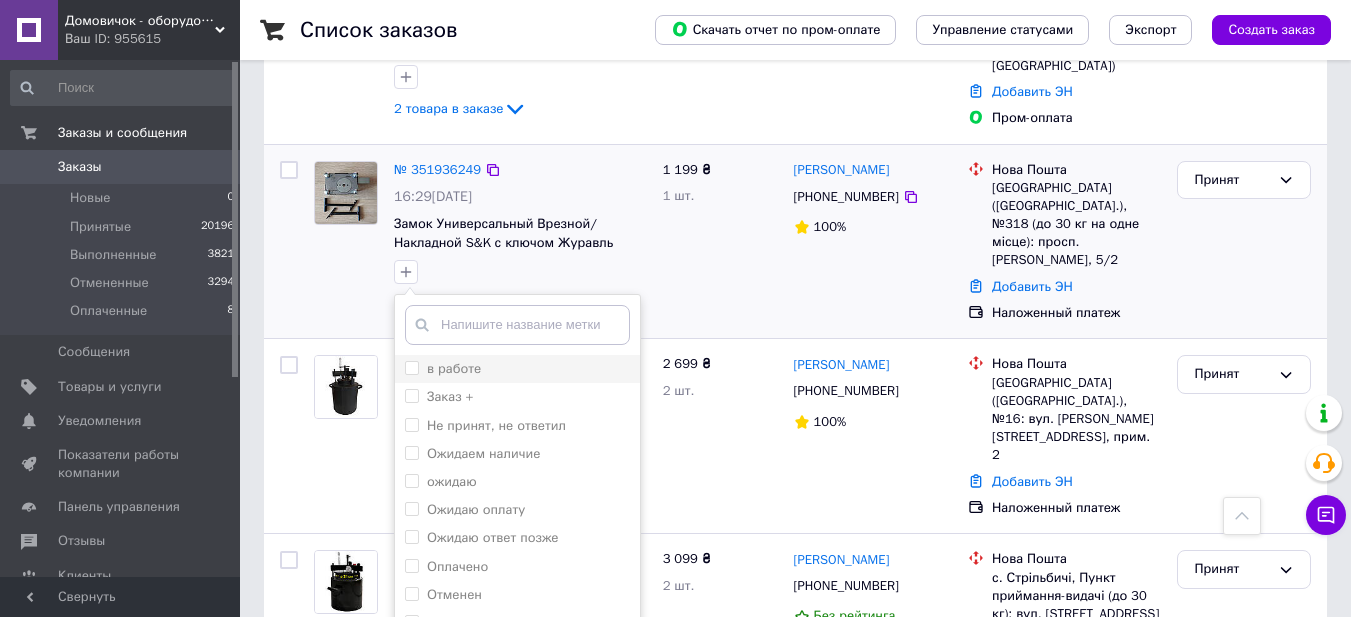 click on "в работе" at bounding box center (411, 367) 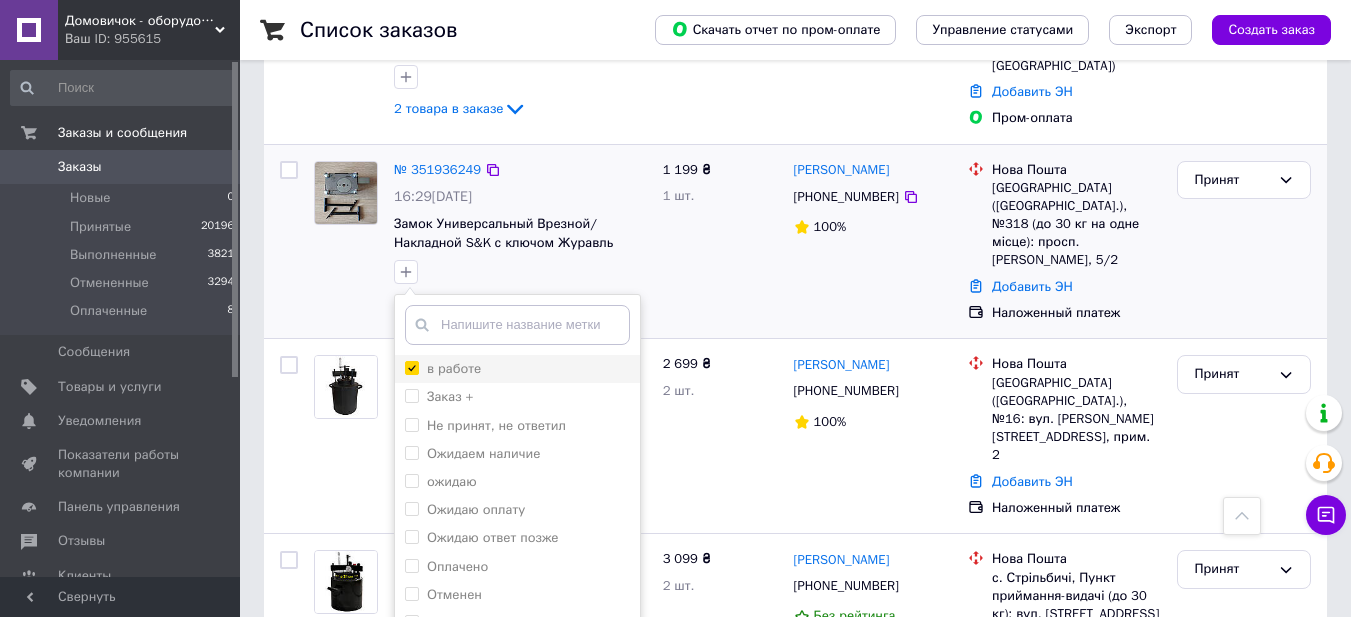 checkbox on "true" 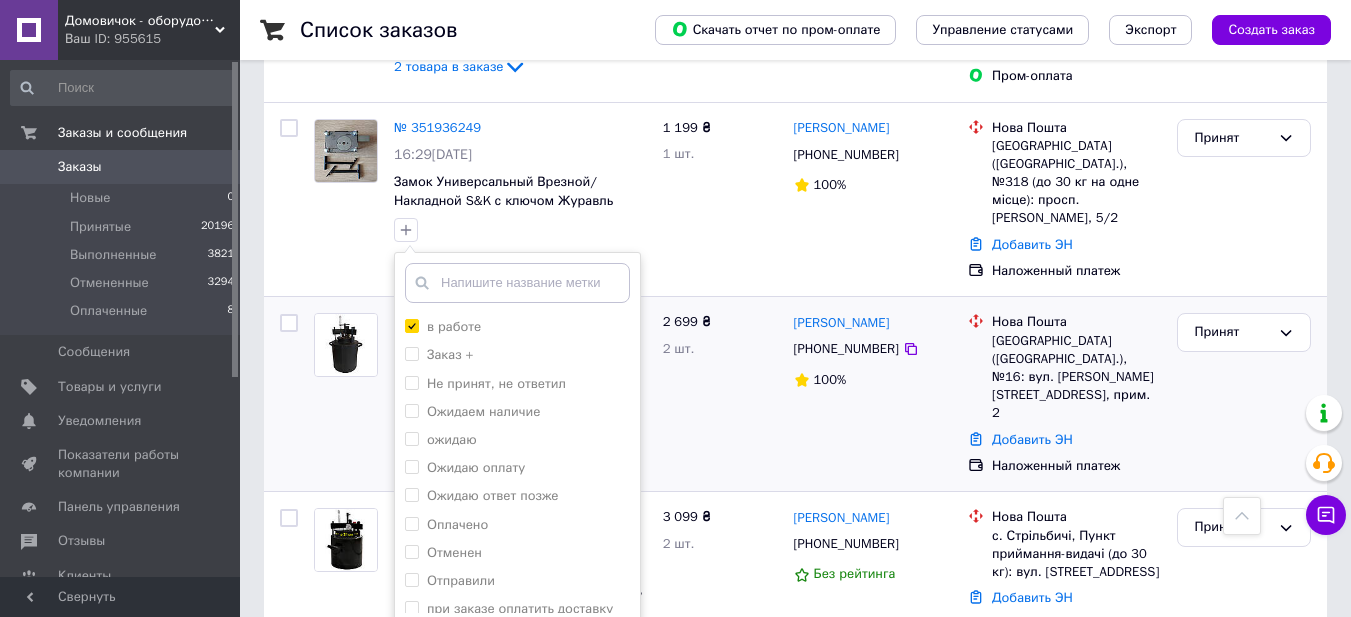 scroll, scrollTop: 1733, scrollLeft: 0, axis: vertical 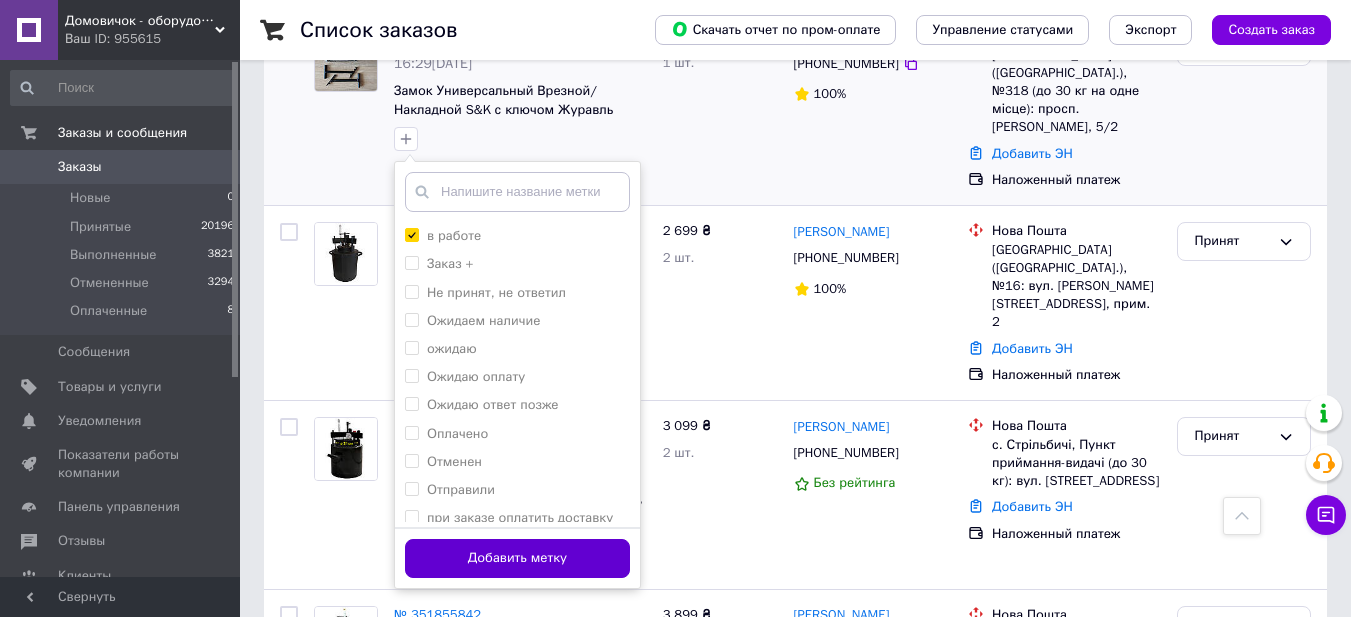 click on "Добавить метку" at bounding box center (517, 558) 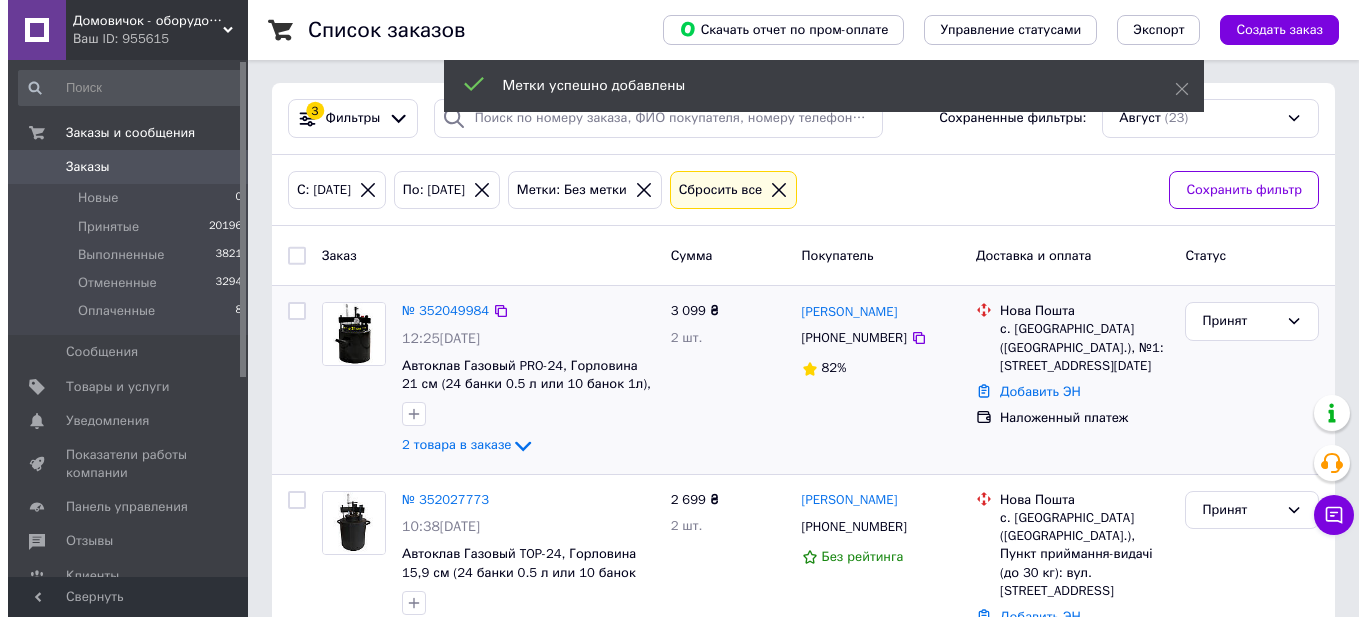scroll, scrollTop: 0, scrollLeft: 0, axis: both 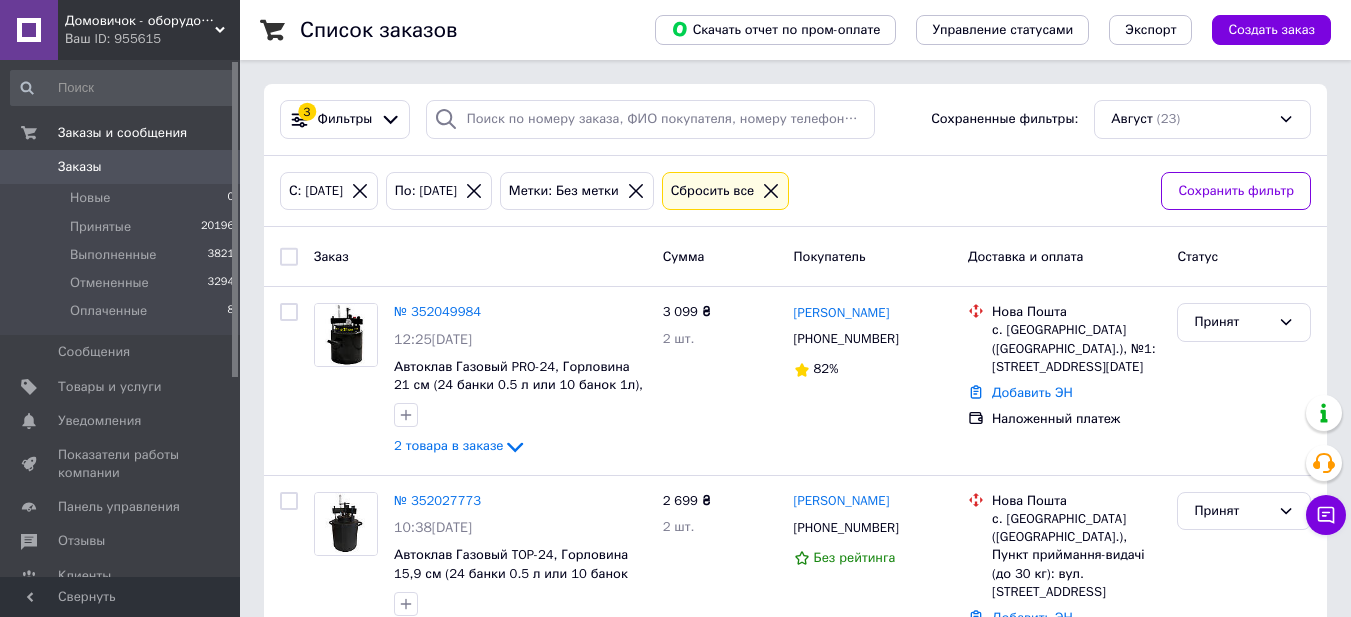 click on "Заказы" at bounding box center [121, 167] 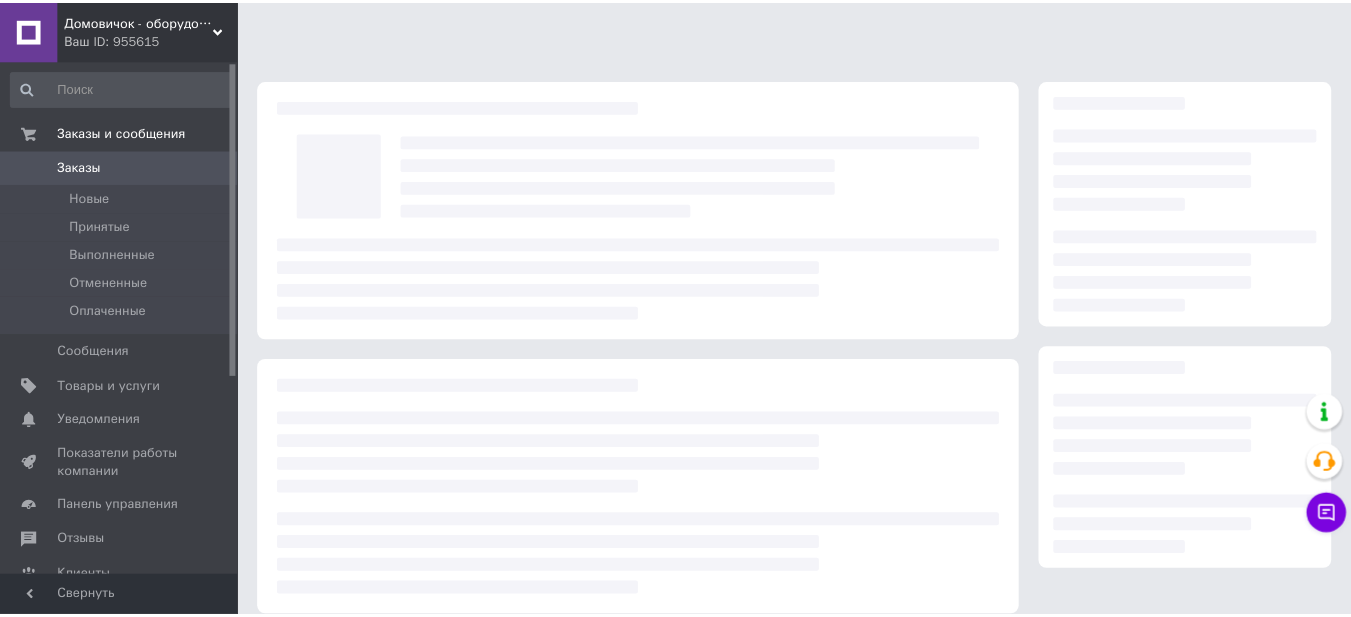 scroll, scrollTop: 0, scrollLeft: 0, axis: both 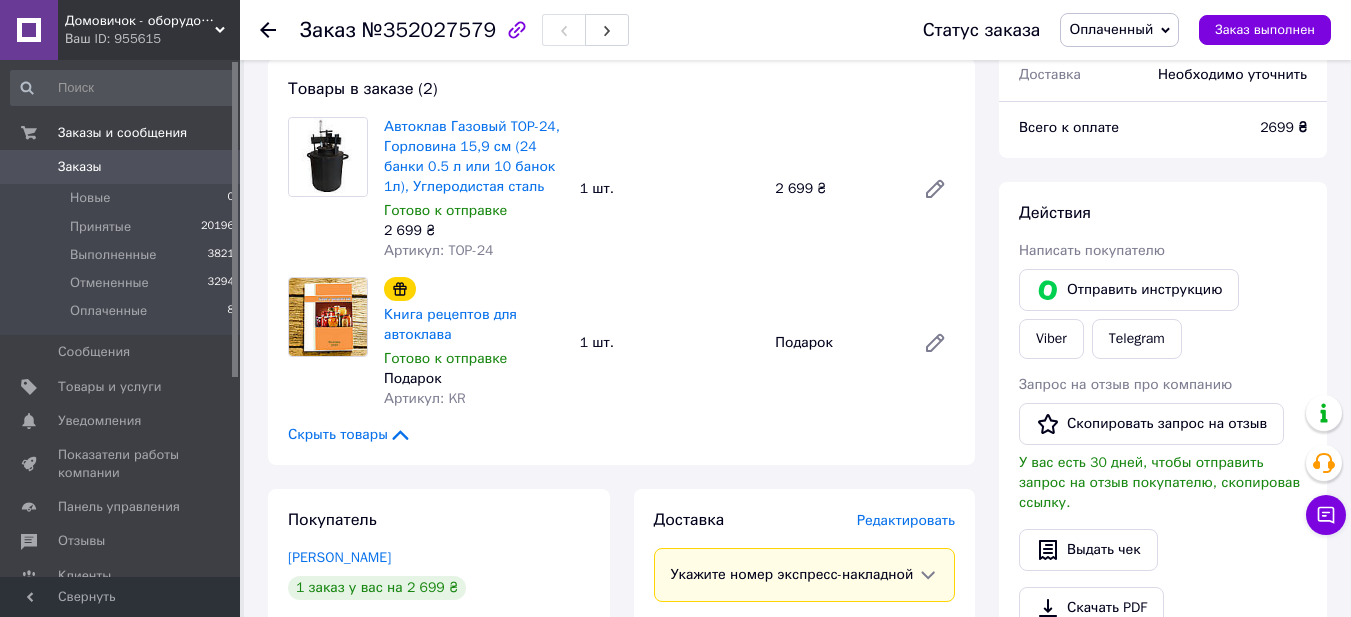 click on "Итого 2 товара 2 699 ₴ Доставка Необходимо уточнить Всего к оплате 2699 ₴ Действия Написать покупателю   Отправить инструкцию Viber Telegram Запрос на отзыв про компанию   Скопировать запрос на отзыв У вас есть 30 дней, чтобы отправить запрос на отзыв покупателю, скопировав ссылку.   Выдать чек   Скачать PDF   Печать PDF   Вернуть деньги покупателю Метки Личные заметки, которые видите только вы. По ним можно фильтровать заказы Примечания Осталось 300 символов Очистить Сохранить" at bounding box center (1163, 700) 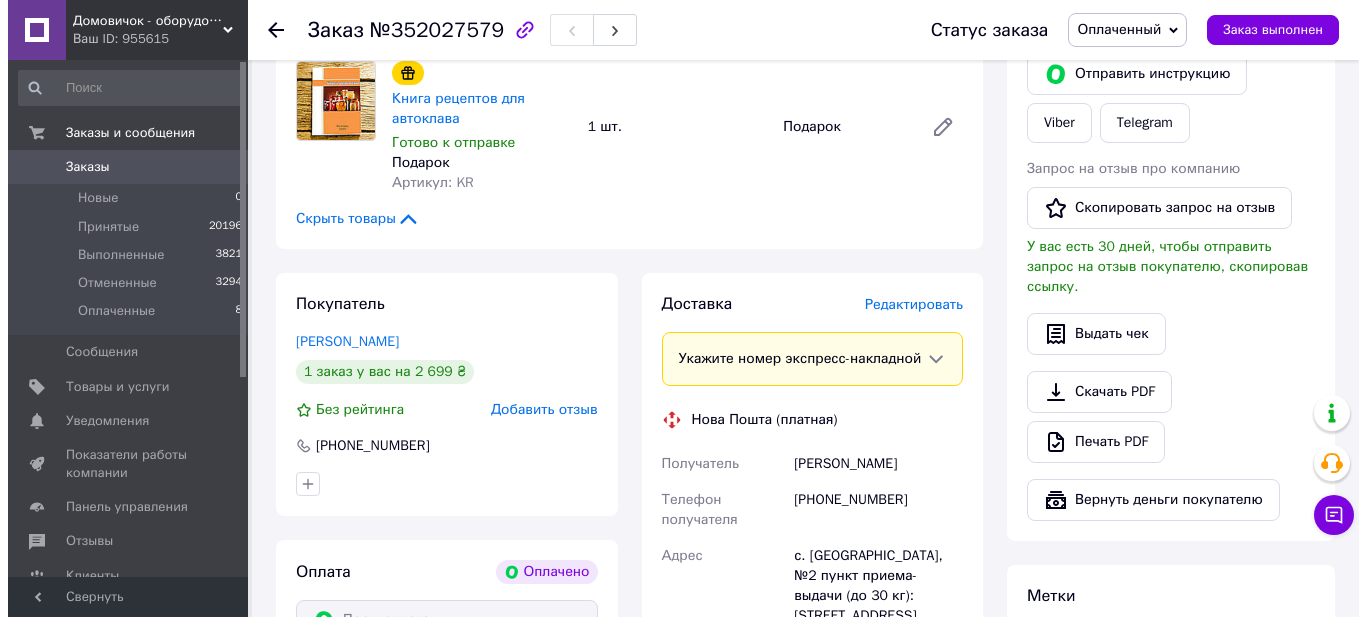 scroll, scrollTop: 937, scrollLeft: 0, axis: vertical 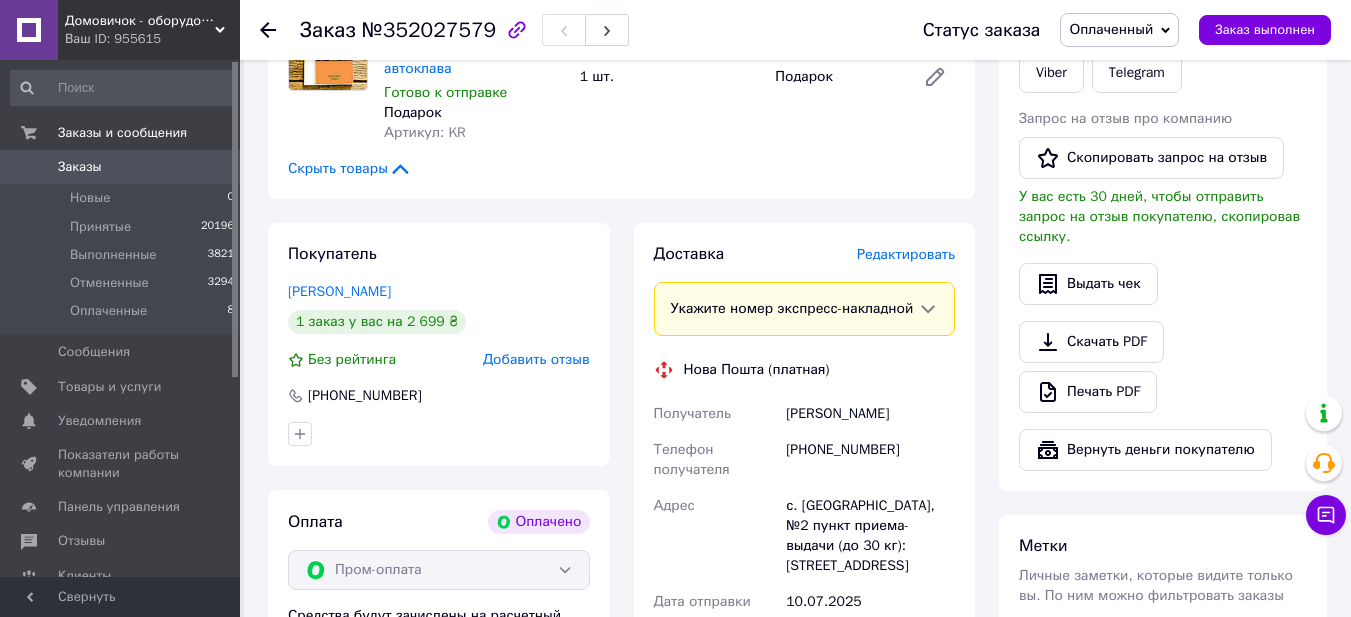 click on "Редактировать" at bounding box center [906, 254] 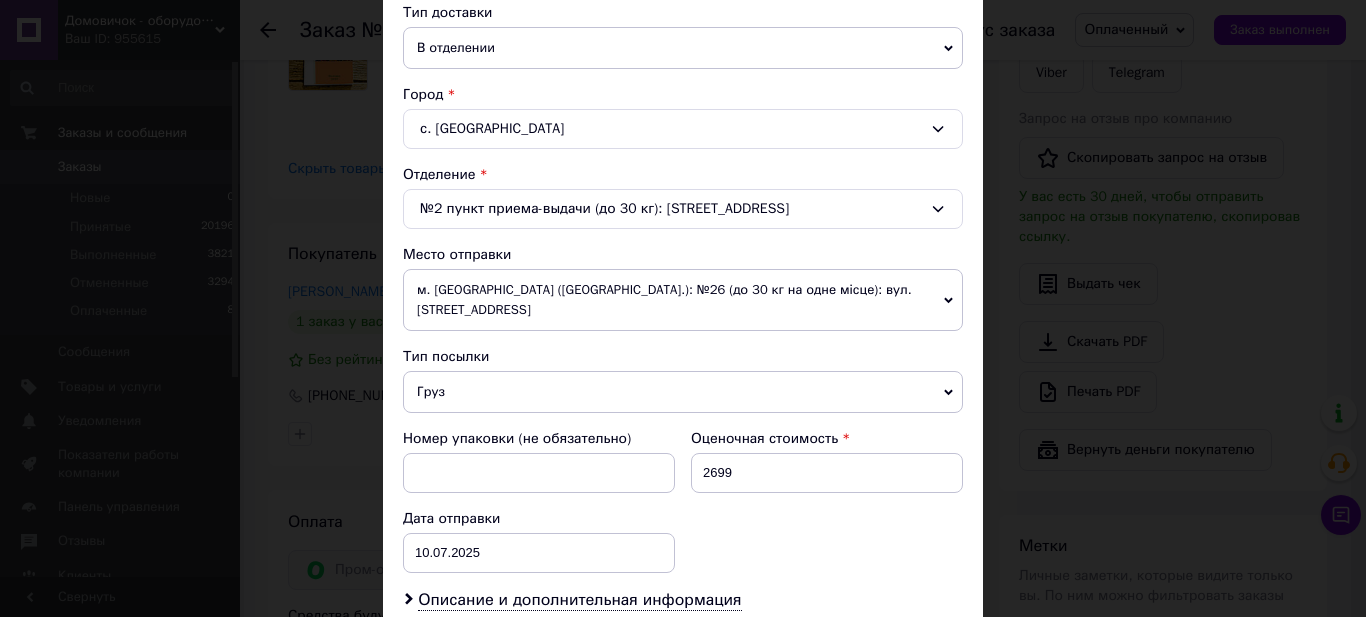 scroll, scrollTop: 600, scrollLeft: 0, axis: vertical 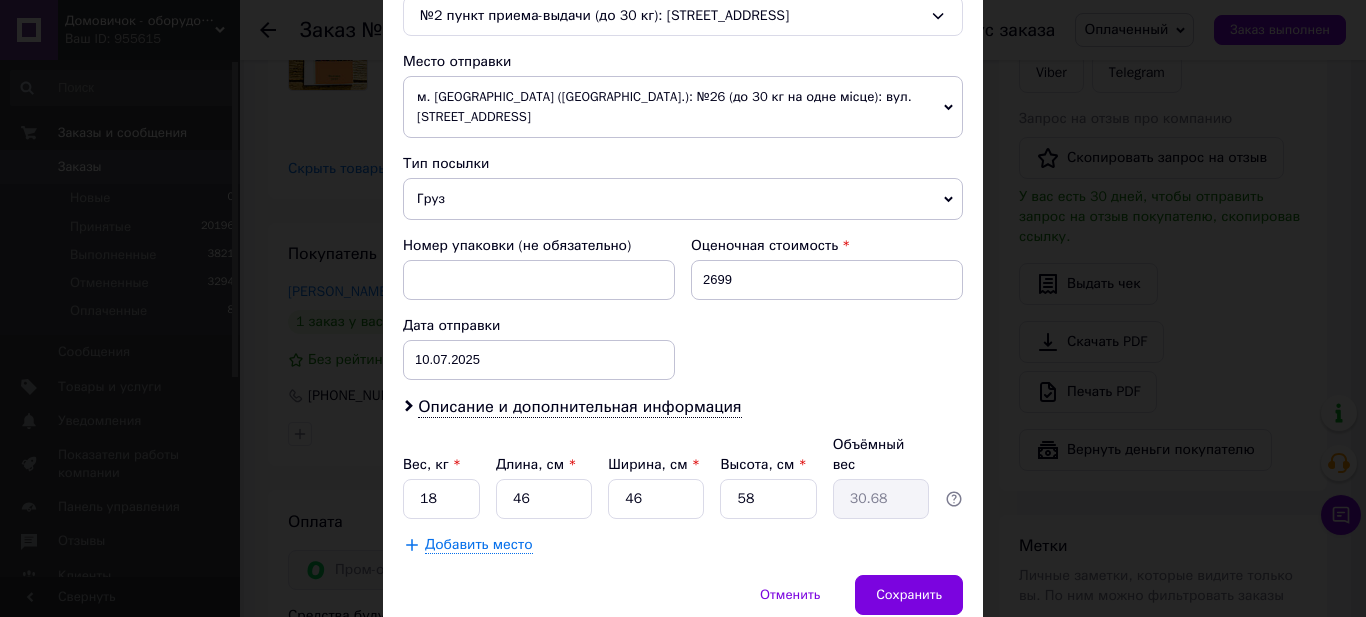 click on "× Редактирование доставки Способ доставки Нова Пошта (платная) Плательщик Получатель Отправитель Фамилия получателя Волковінський Имя получателя Андрій Отчество получателя Телефон получателя +380688716828 Тип доставки В отделении Курьером В почтомате Город с. Большой Дальник Отделение №2 пункт приема-выдачи (до 30 кг): Молодежная, 35 Место отправки м. Полтава (Полтавська обл.): №26 (до 30 кг на одне місце): вул. Європейська, 66 Нет совпадений. Попробуйте изменить условия поиска Добавить еще место отправки Тип посылки Груз Документы Номер упаковки (не обязательно) < >" at bounding box center (683, 21) 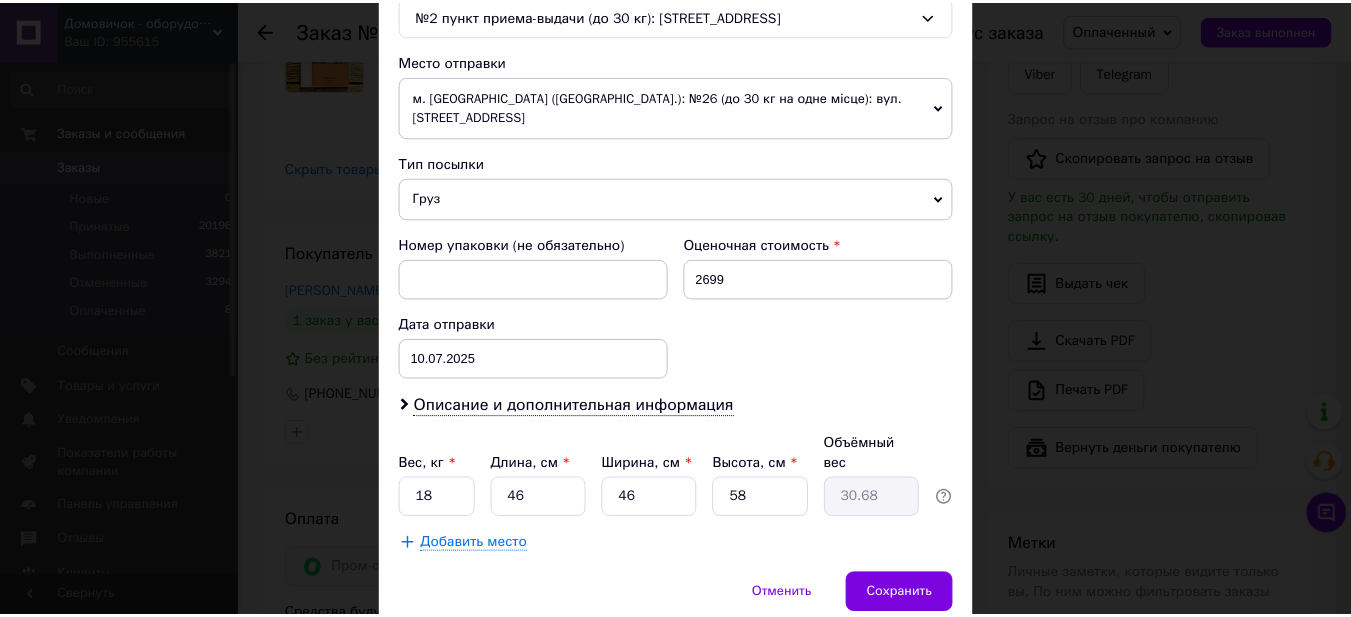 scroll, scrollTop: 711, scrollLeft: 0, axis: vertical 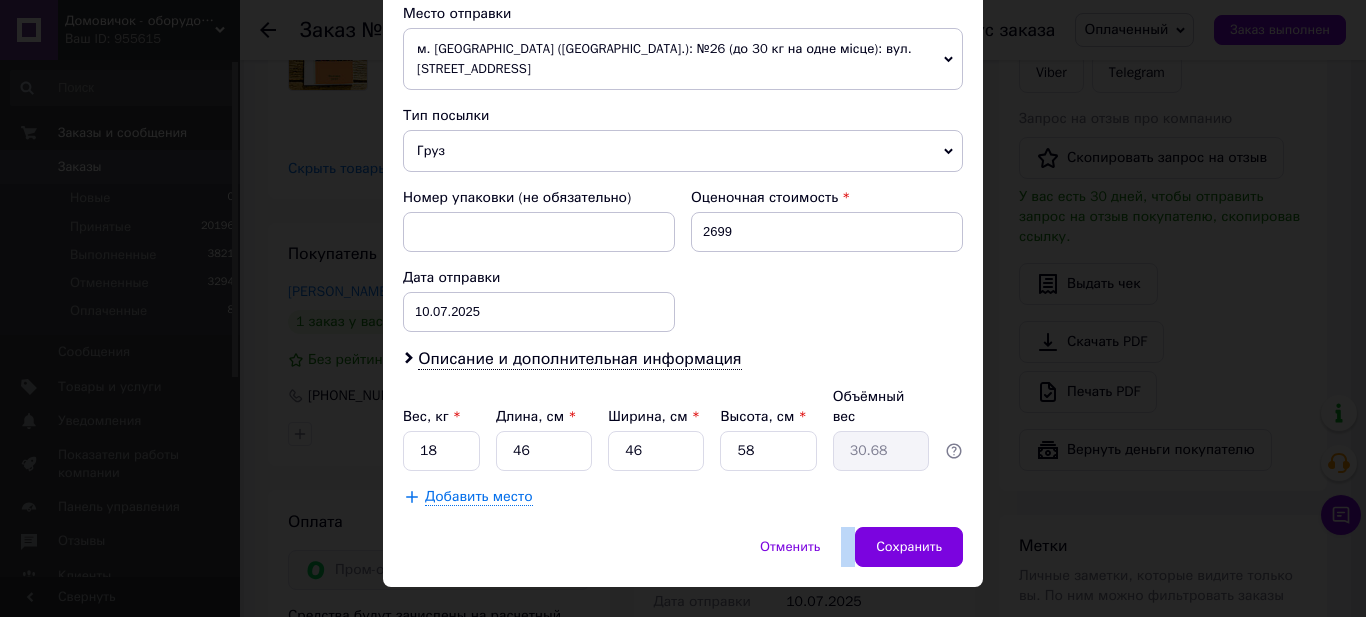 click on "Отменить   Сохранить" at bounding box center (683, 557) 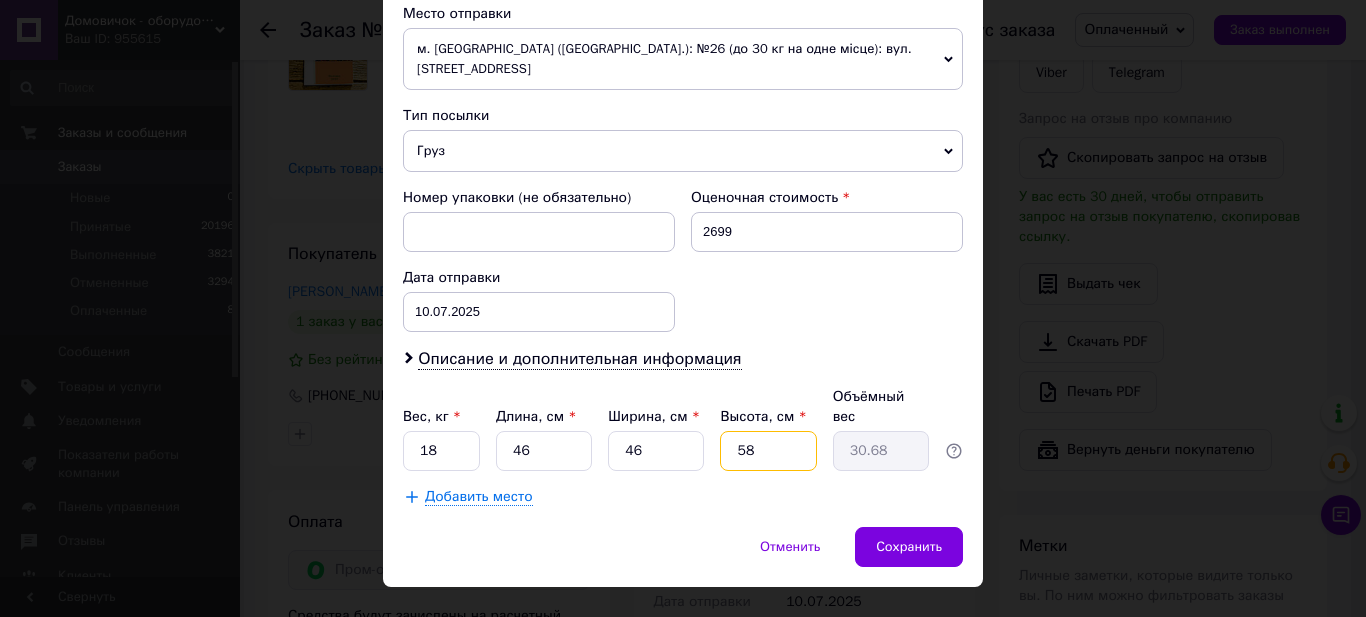 click on "58" at bounding box center (768, 451) 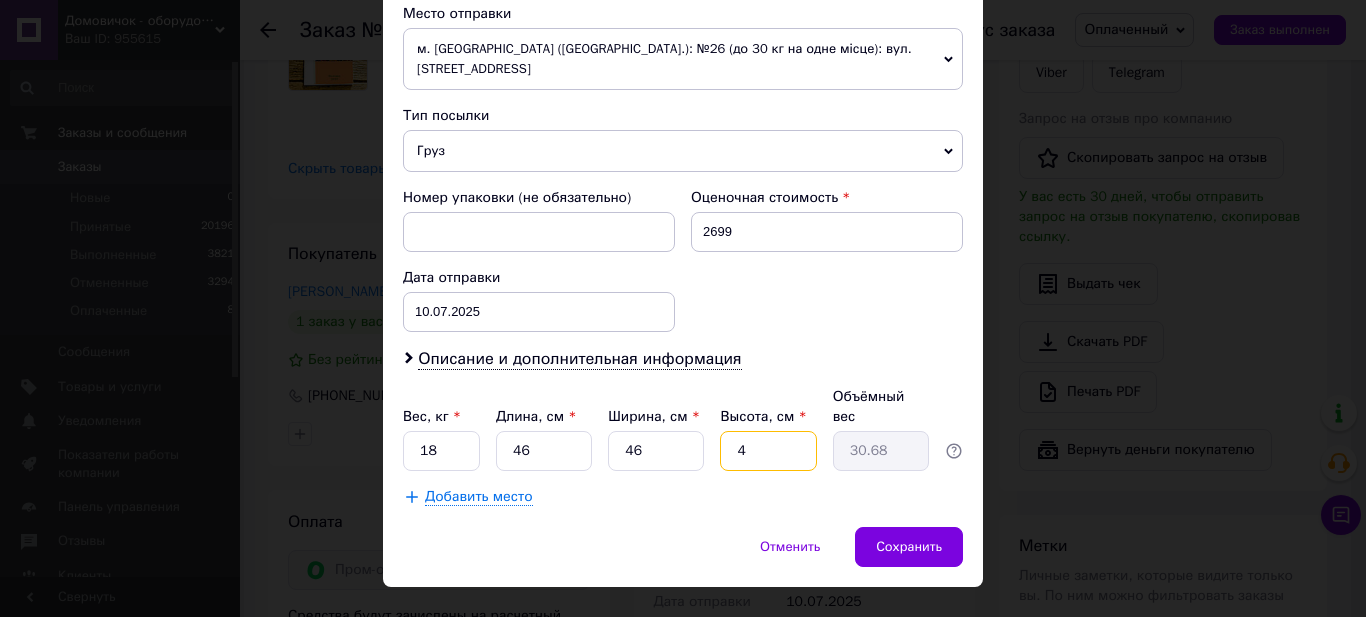 type on "46" 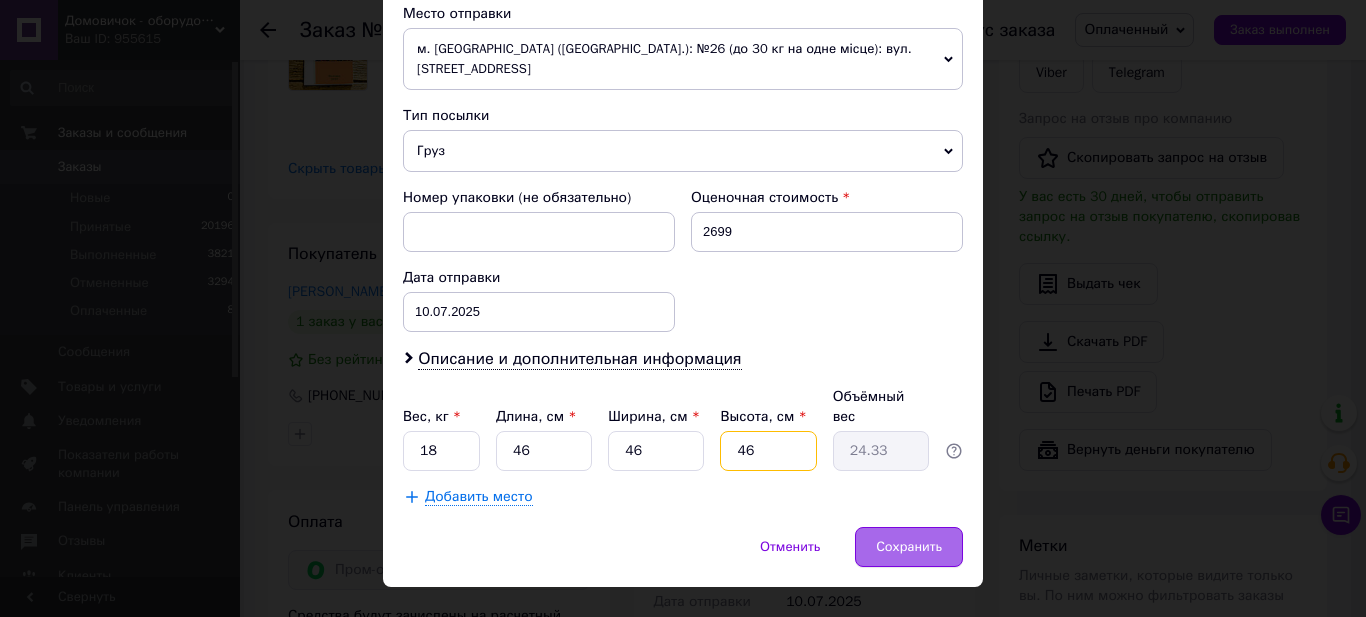 type on "46" 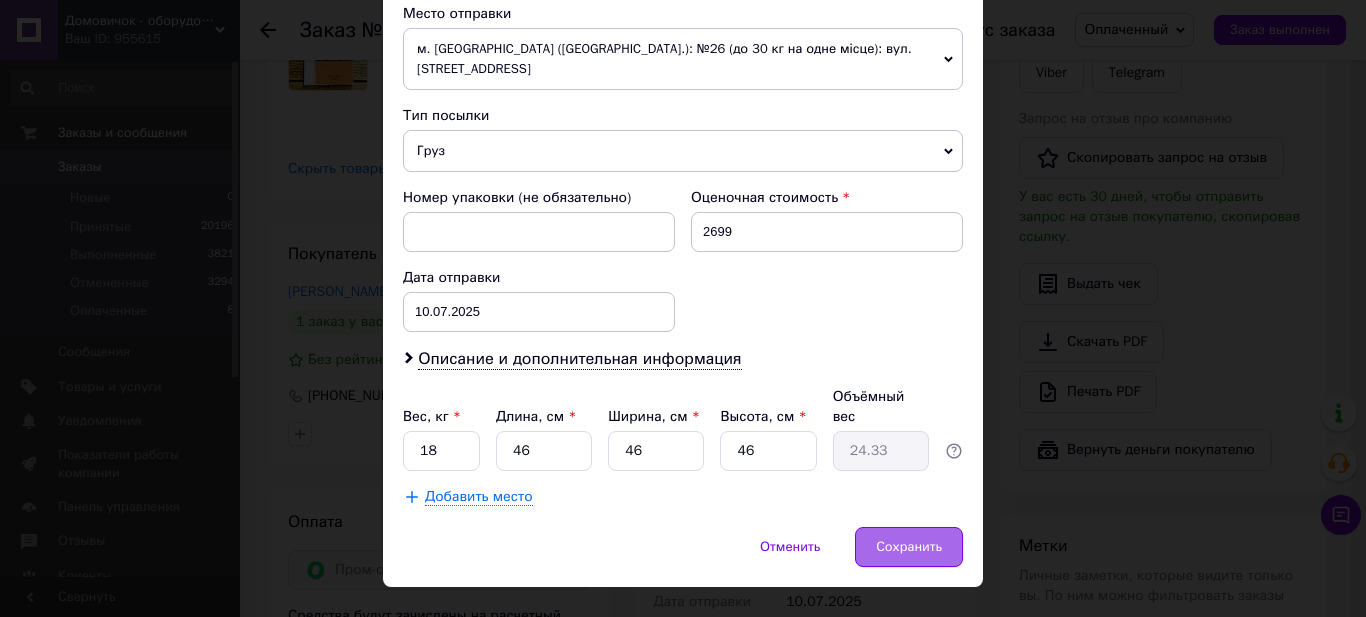click on "Сохранить" at bounding box center [909, 547] 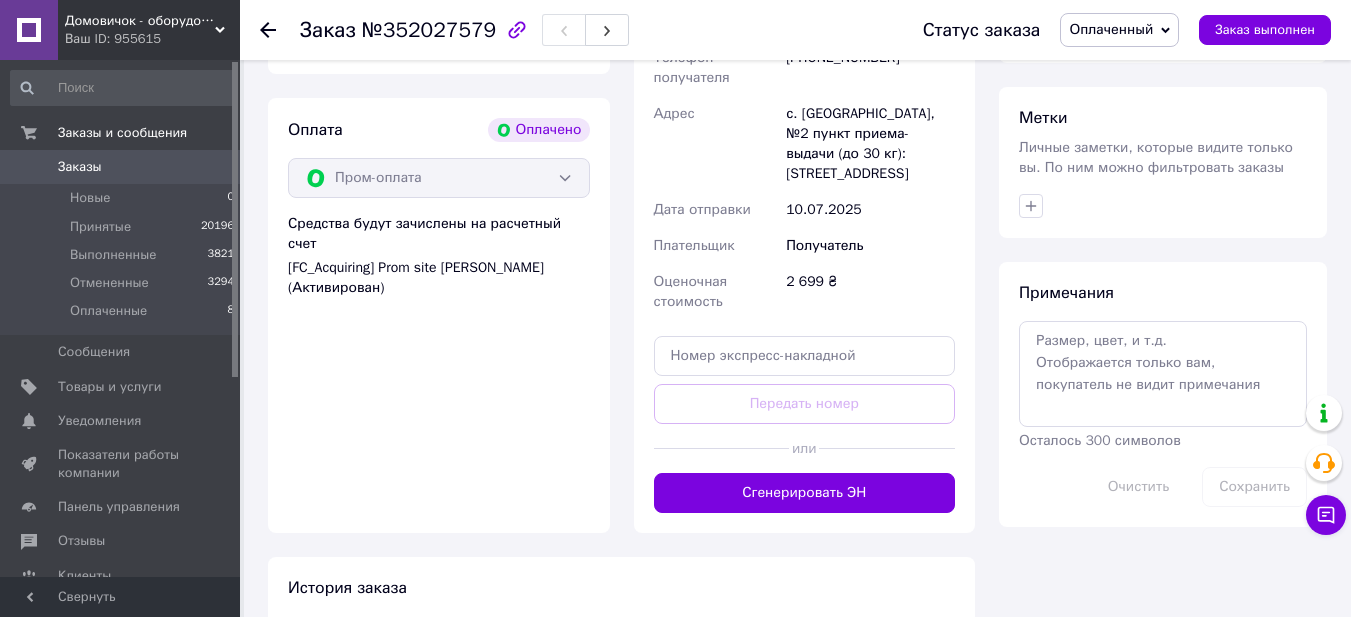 scroll, scrollTop: 1337, scrollLeft: 0, axis: vertical 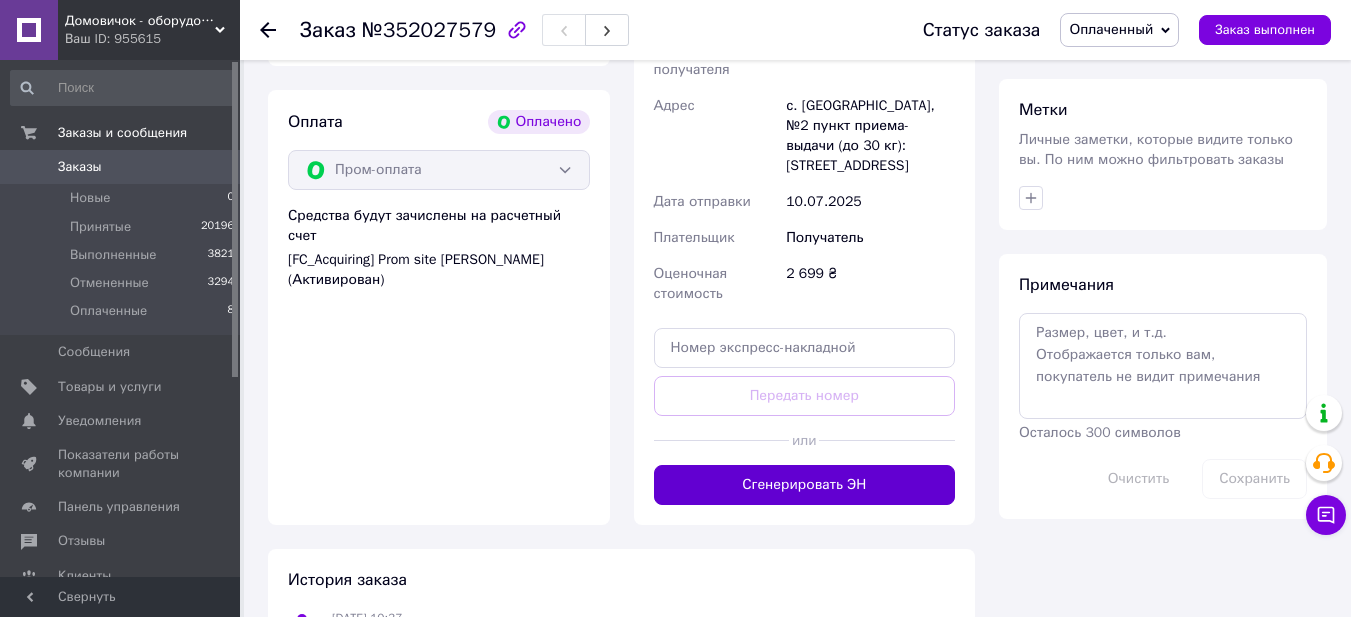 click on "Сгенерировать ЭН" at bounding box center [805, 485] 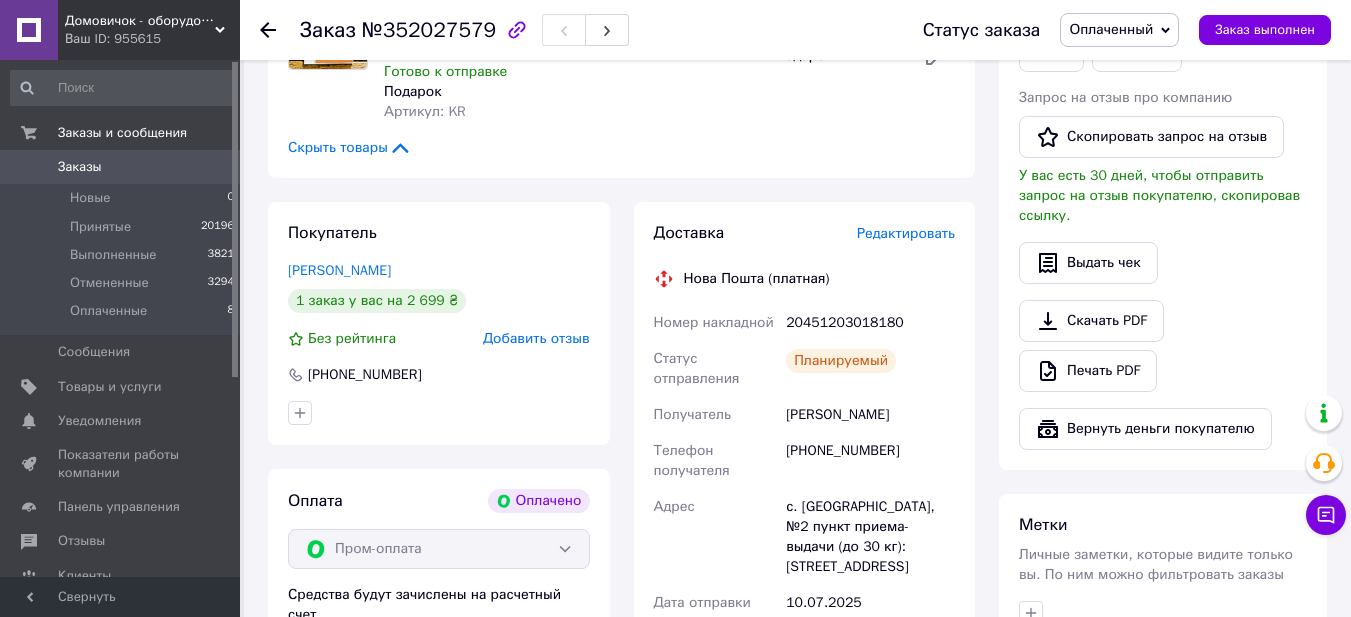 scroll, scrollTop: 937, scrollLeft: 0, axis: vertical 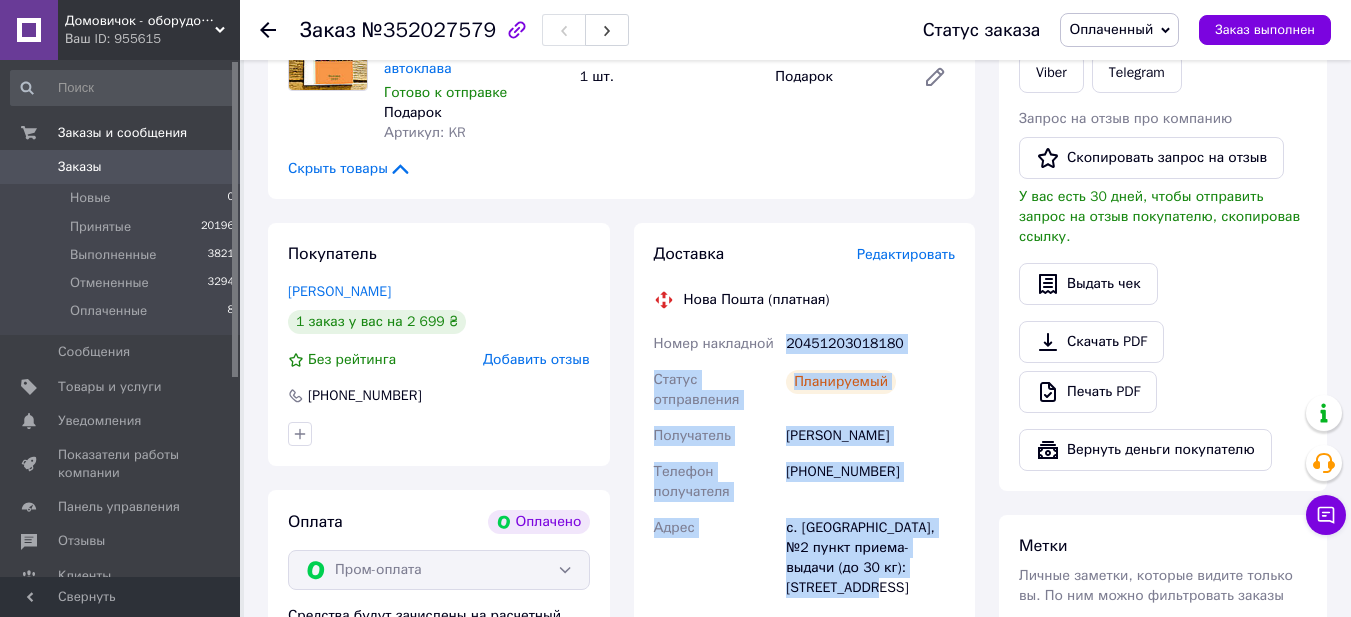 drag, startPoint x: 937, startPoint y: 563, endPoint x: 785, endPoint y: 342, distance: 268.22565 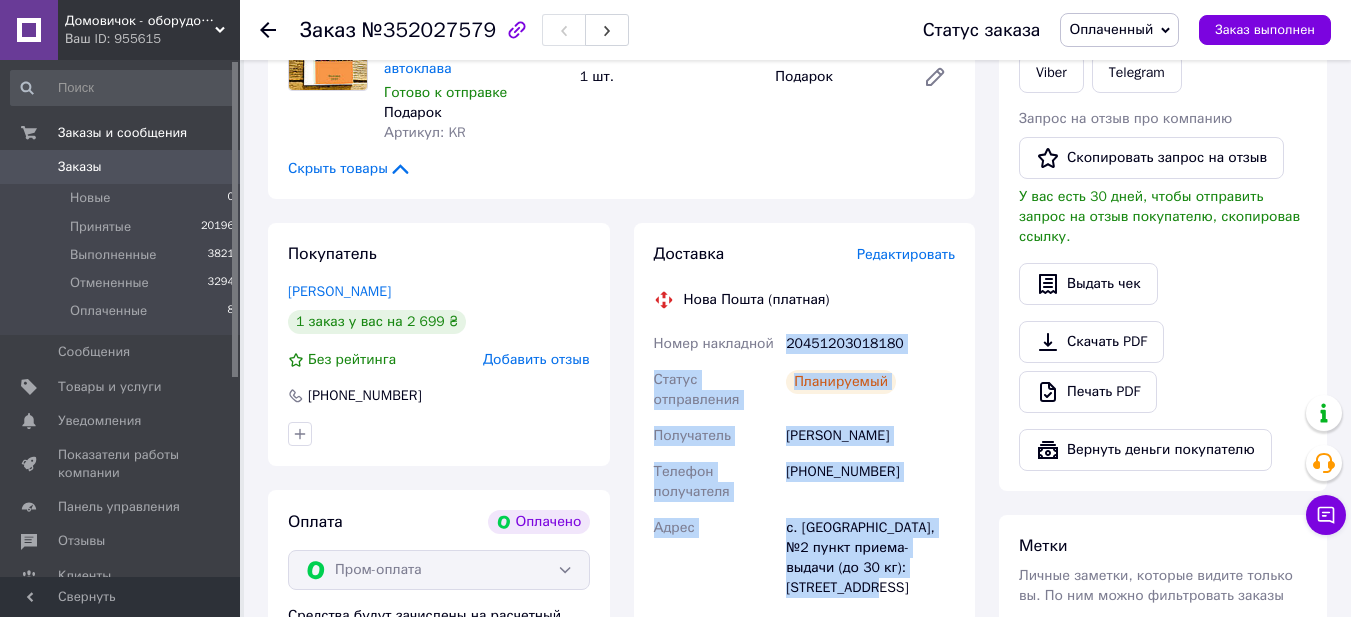 click on "Доставка Редактировать Нова Пошта (платная) Номер накладной 20451203018180 Статус отправления Планируемый Получатель Волковінський Андрій Телефон получателя +380688716828 Адрес с. Большой Дальник, №2 пункт приема-выдачи (до 30 кг): Молодежная, 35 Дата отправки 10.07.2025 Плательщик Получатель Оценочная стоимость 2 699 ₴ Стоимость доставки 198.50 ₴ Распечатать ЭН Плательщик Получатель Отправитель Фамилия получателя Волковінський Имя получателя Андрій Отчество получателя Телефон получателя +380688716828 Тип доставки В отделении Курьером В почтомате Город -- Не выбрано -- Груз 2699 <" at bounding box center (805, 544) 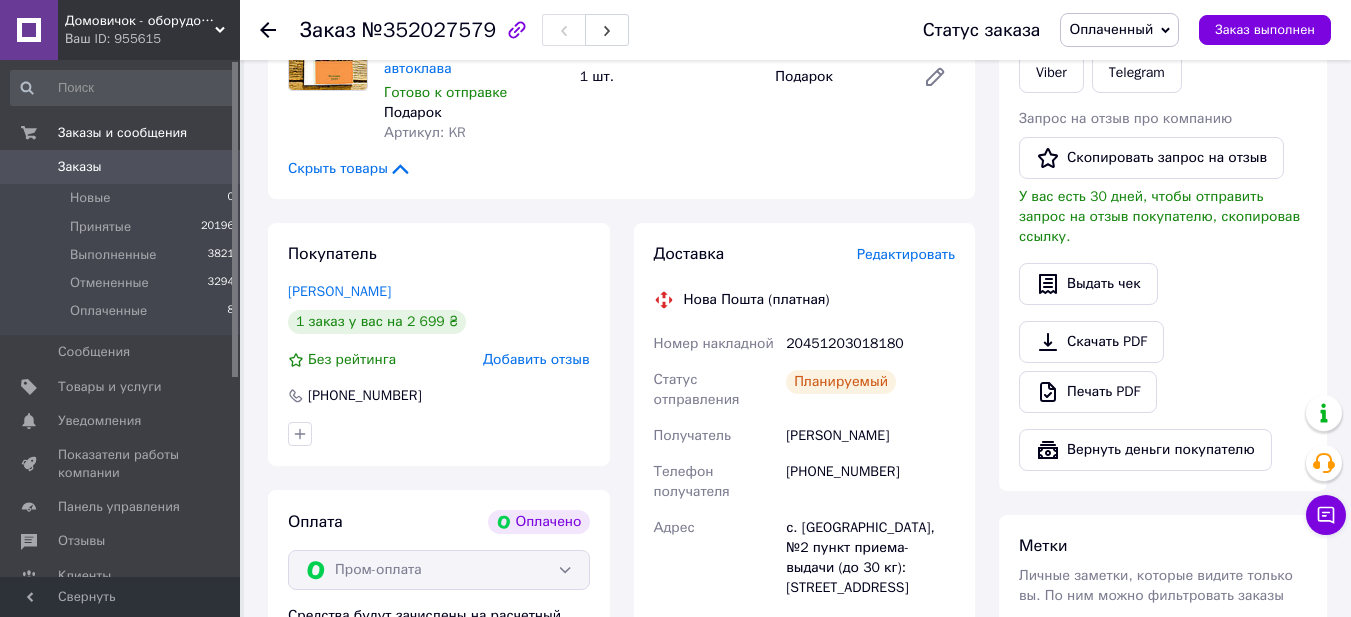 click on "Действия Написать покупателю   Отправить инструкцию Viber Telegram Запрос на отзыв про компанию   Скопировать запрос на отзыв У вас есть 30 дней, чтобы отправить запрос на отзыв покупателю, скопировав ссылку.   Выдать чек   Скачать PDF   Печать PDF   Вернуть деньги покупателю" at bounding box center [1163, 203] 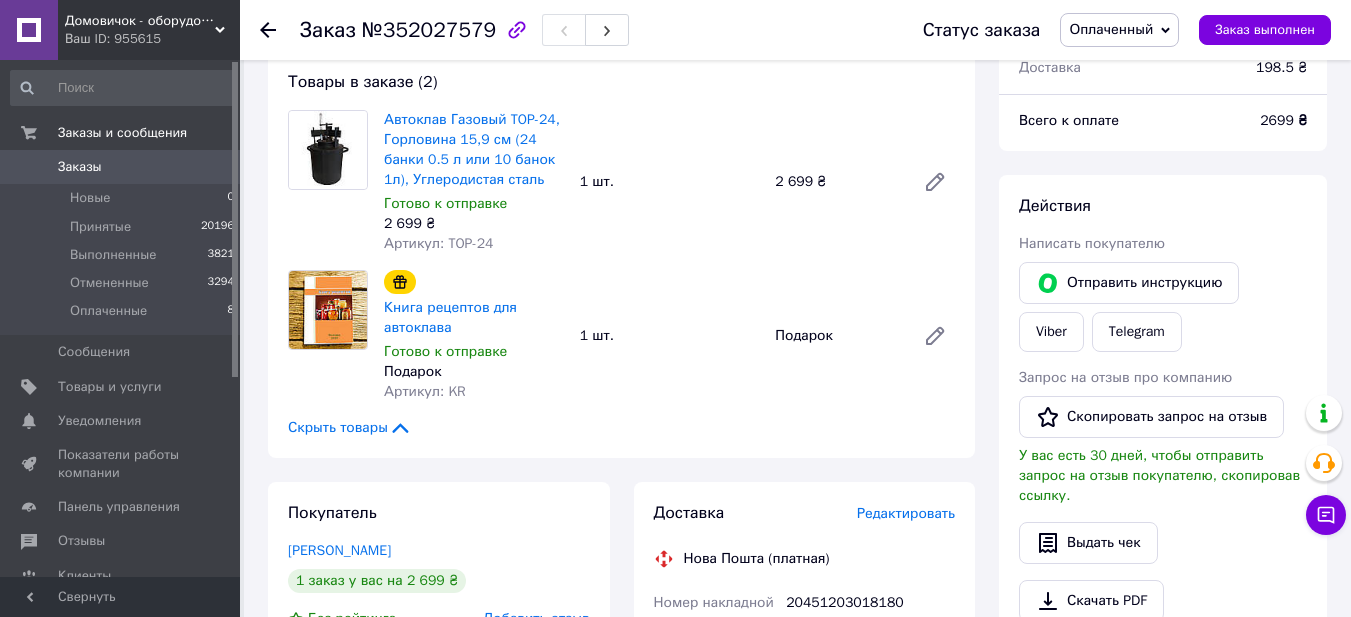scroll, scrollTop: 604, scrollLeft: 0, axis: vertical 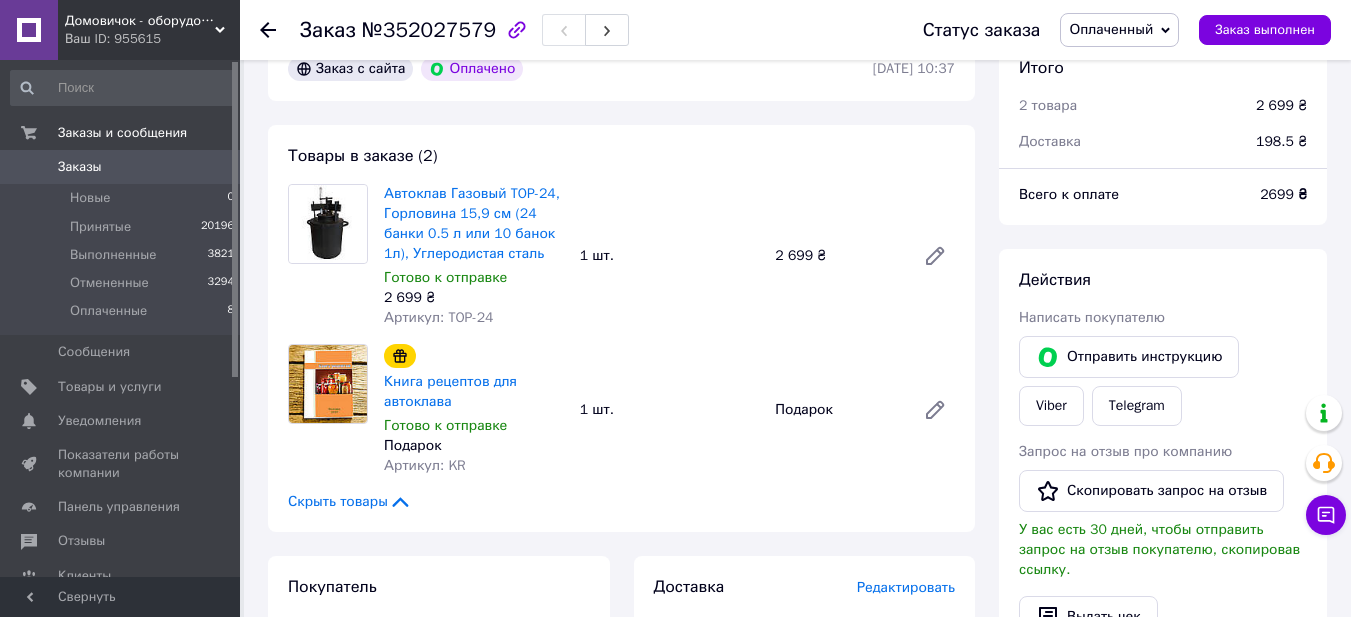 click on "Действия Написать покупателю   Отправить инструкцию Viber Telegram Запрос на отзыв про компанию   Скопировать запрос на отзыв У вас есть 30 дней, чтобы отправить запрос на отзыв покупателю, скопировав ссылку.   Выдать чек   Скачать PDF   Печать PDF   Вернуть деньги покупателю" at bounding box center (1163, 536) 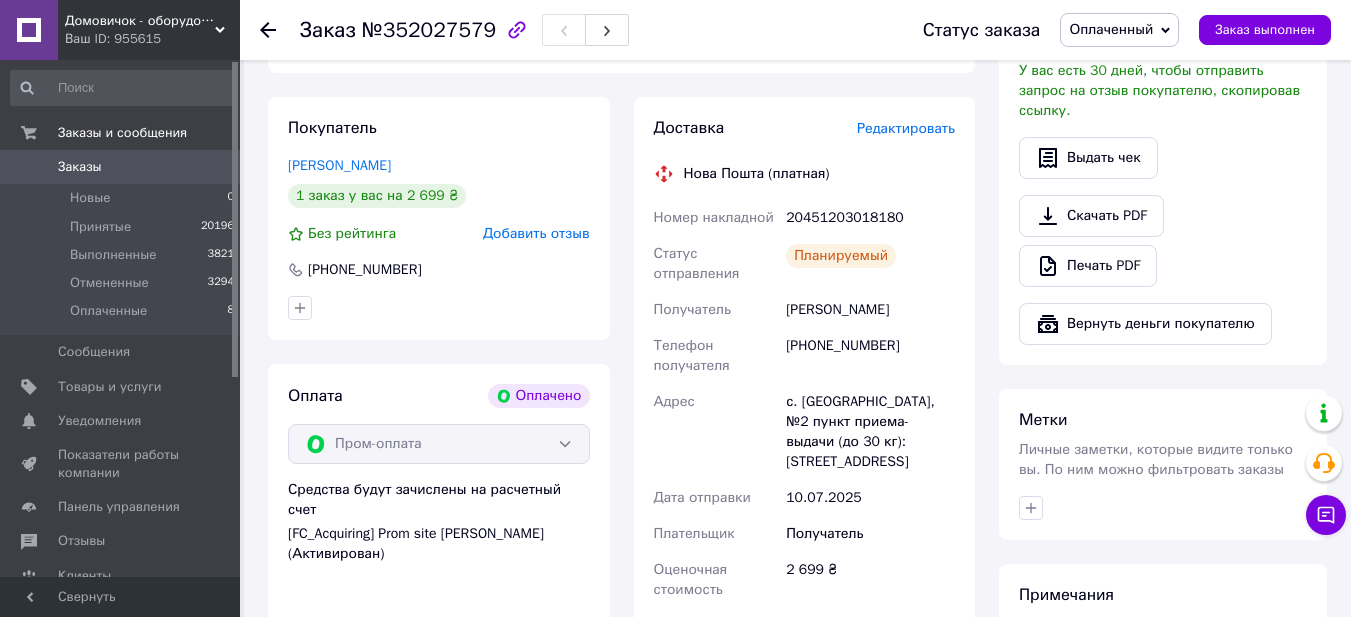 scroll, scrollTop: 1071, scrollLeft: 0, axis: vertical 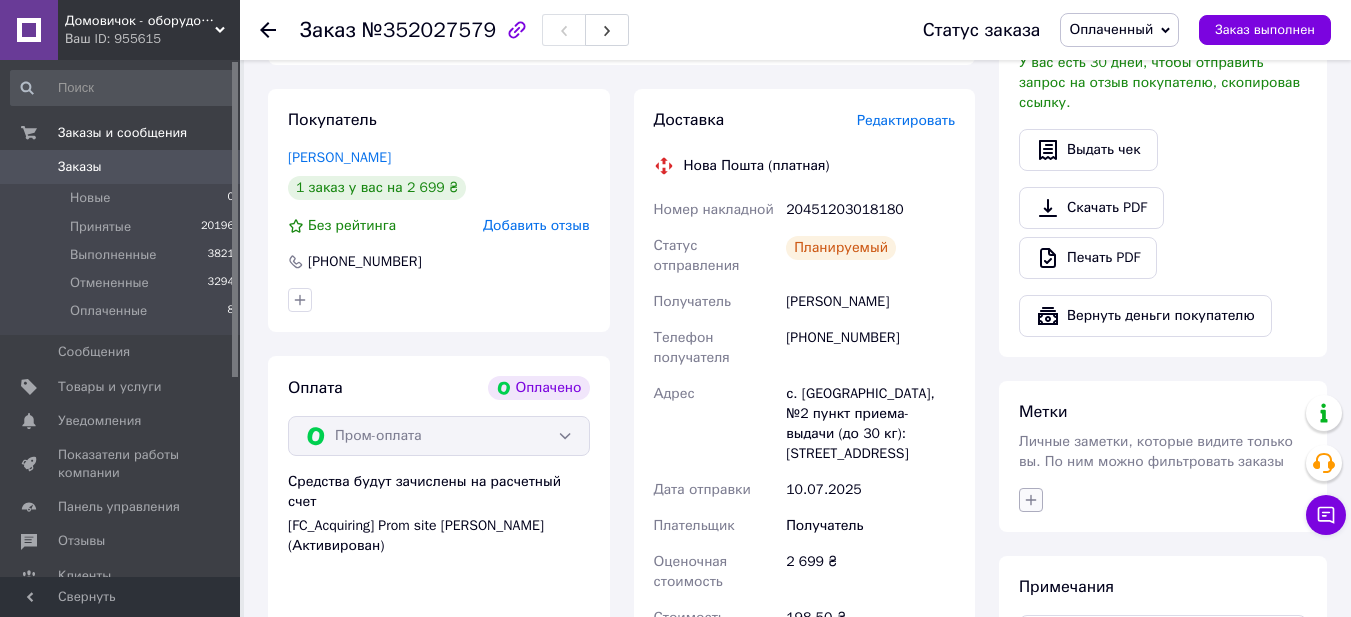 click at bounding box center [1031, 500] 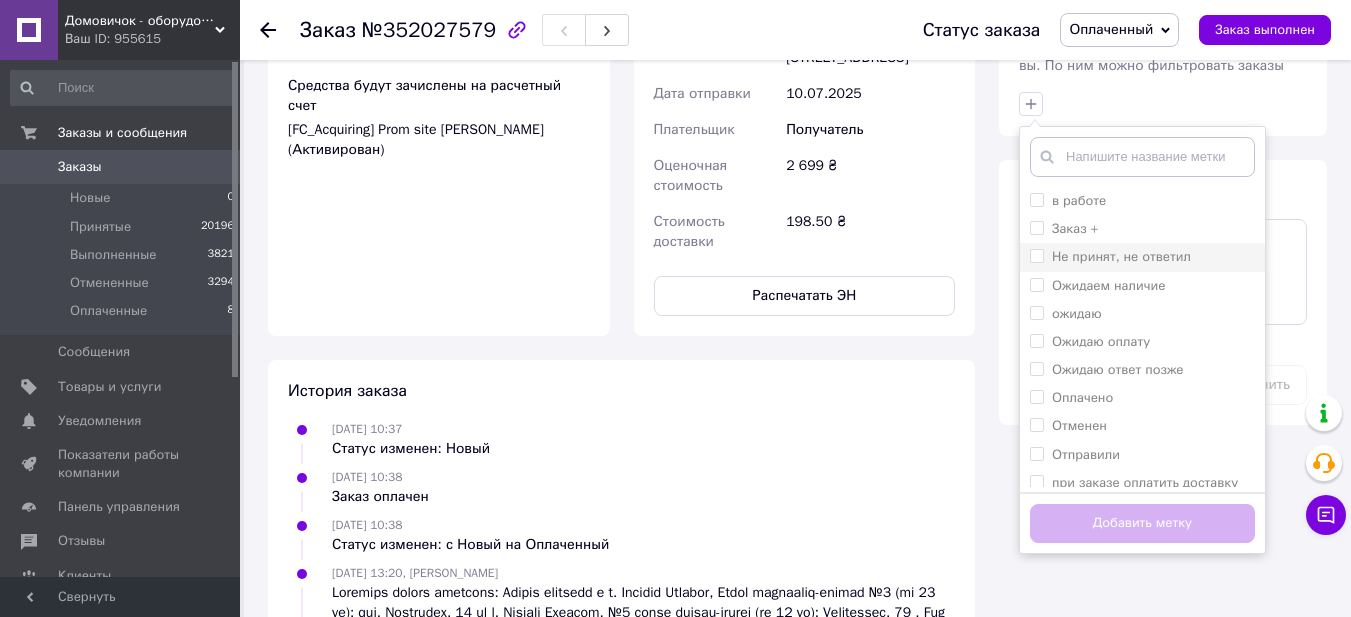 scroll, scrollTop: 1471, scrollLeft: 0, axis: vertical 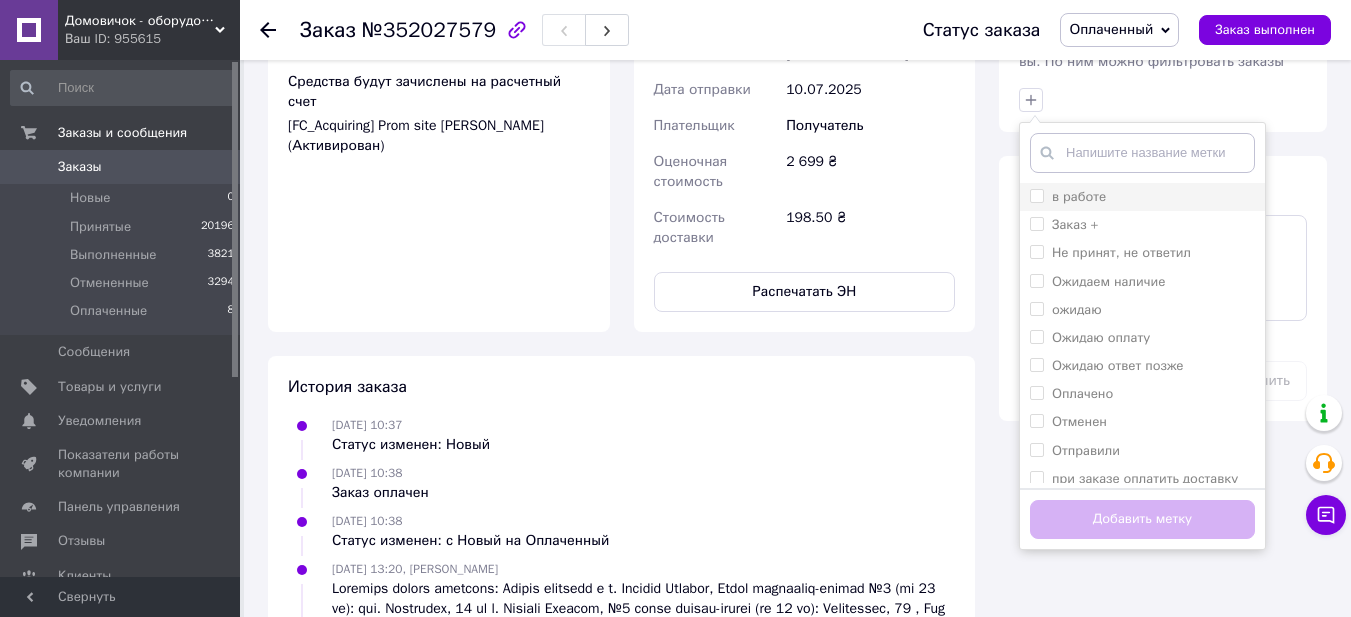 click on "в работе" at bounding box center [1142, 197] 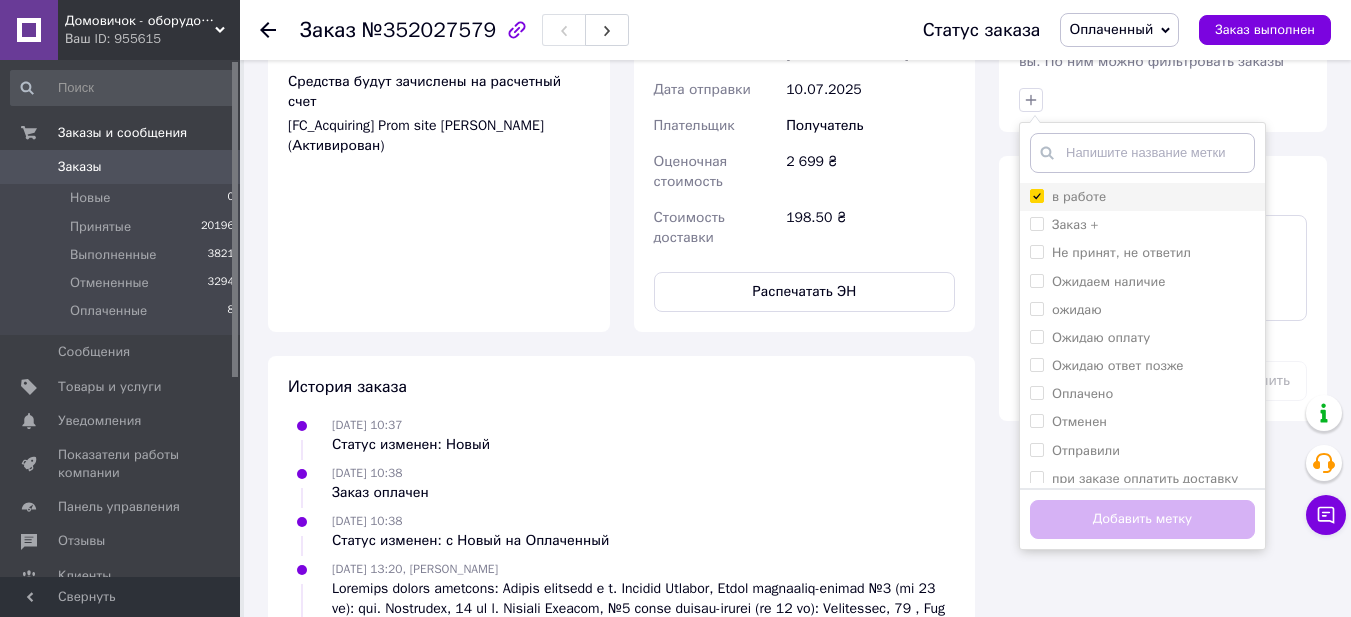checkbox on "true" 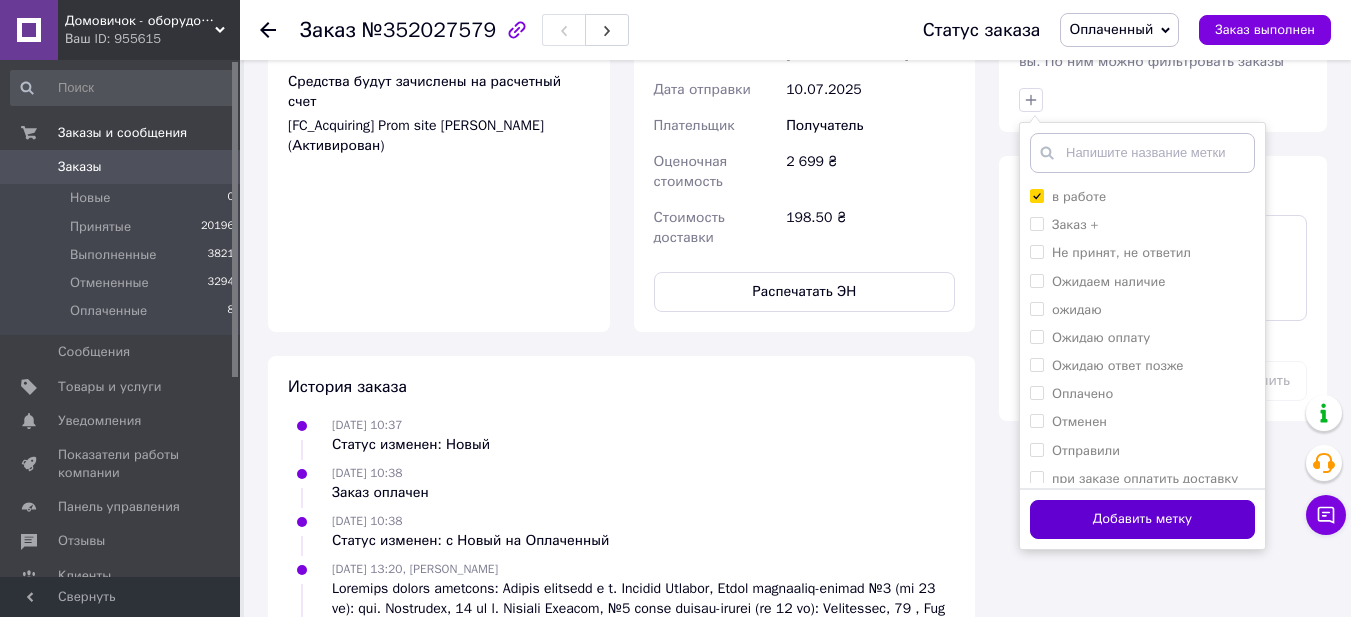 click on "Добавить метку" at bounding box center [1142, 519] 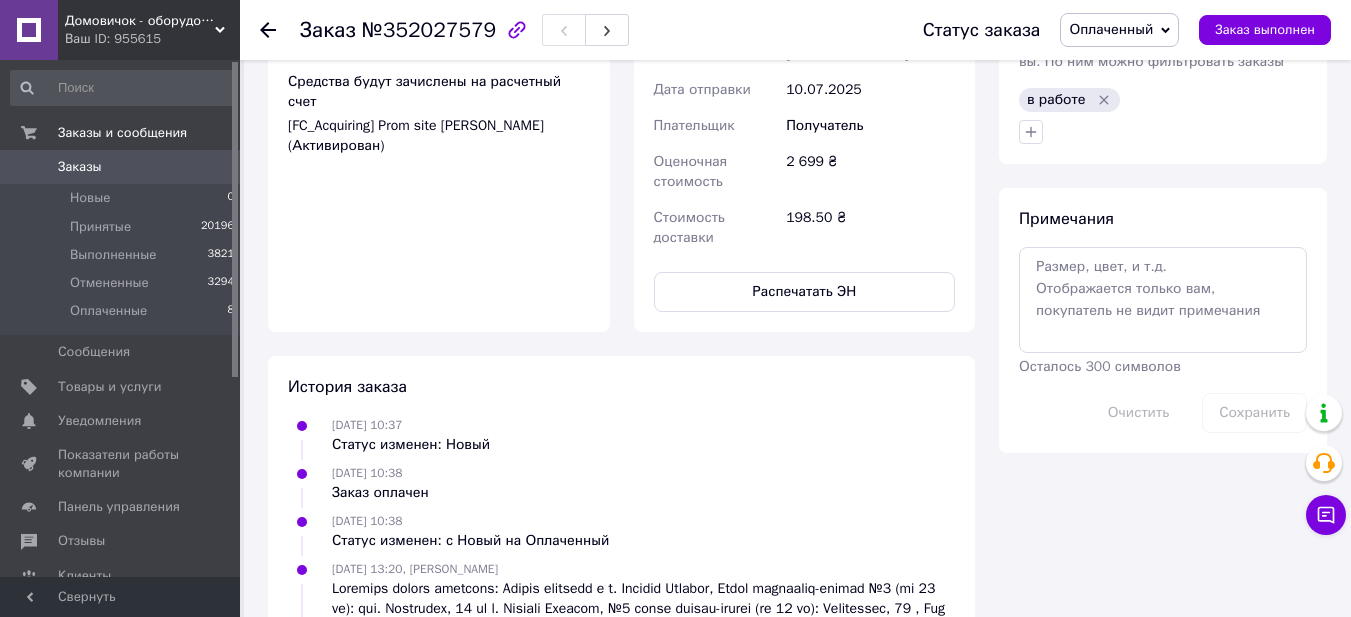 click on "Заказы" at bounding box center [121, 167] 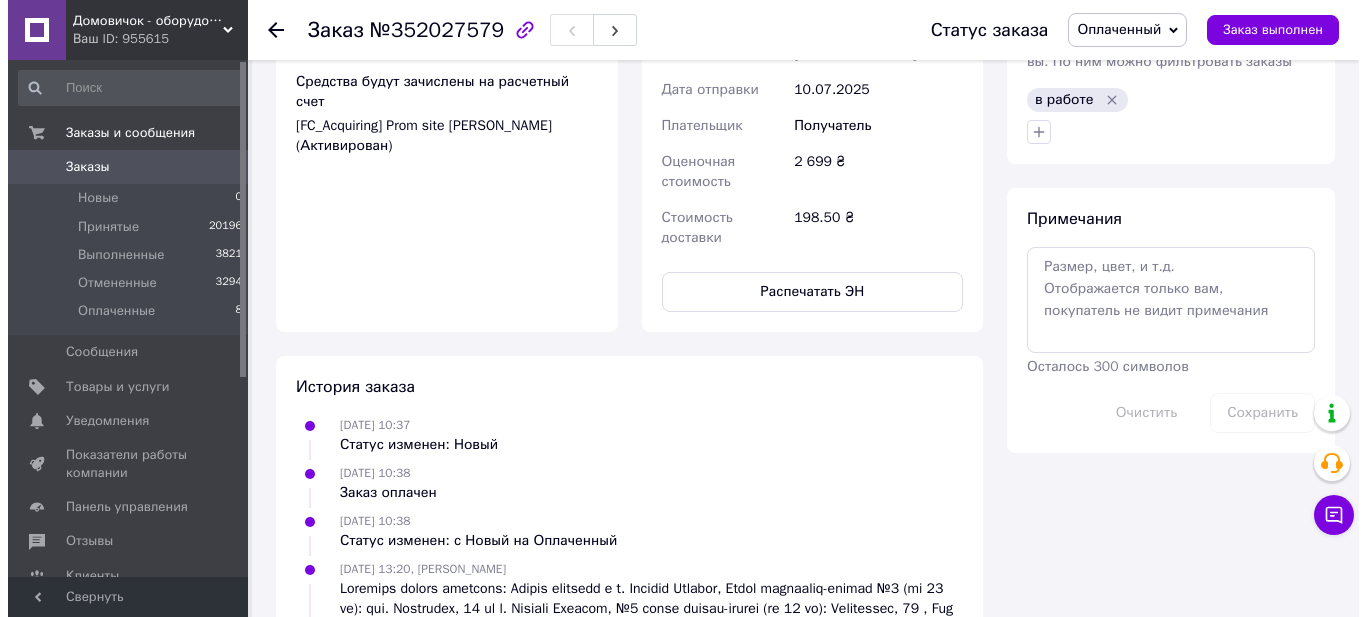 scroll, scrollTop: 0, scrollLeft: 0, axis: both 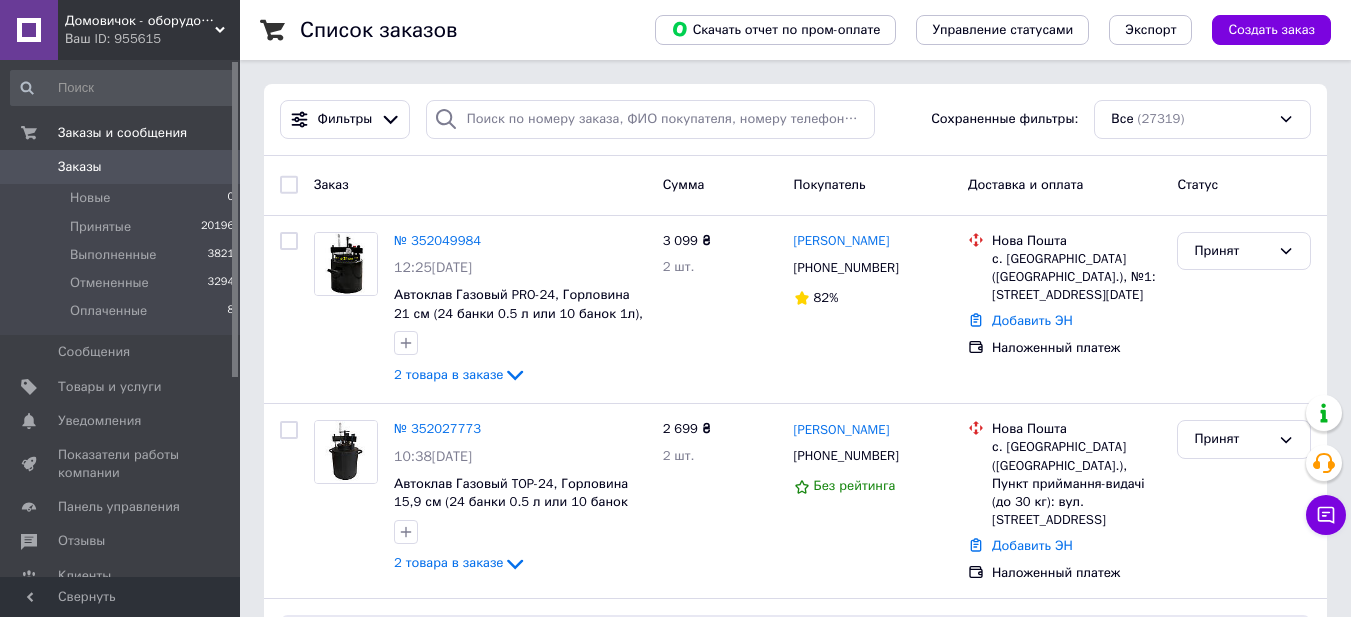 click on "Все (27319)" at bounding box center [1202, 119] 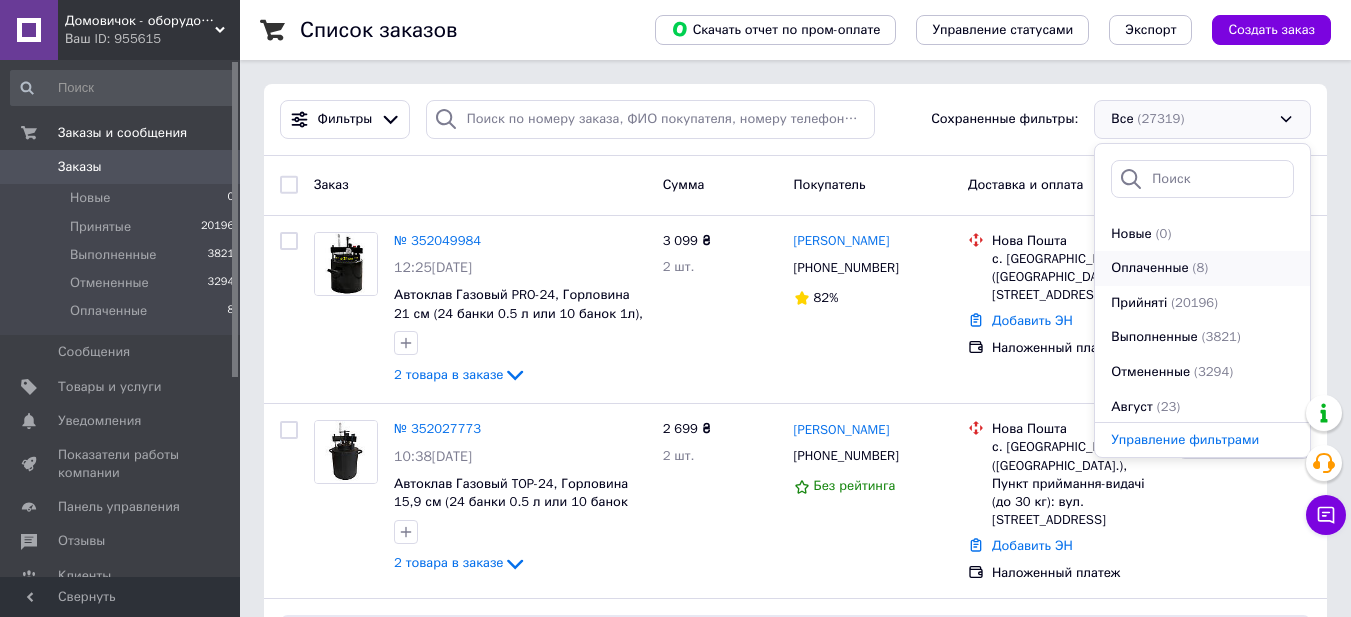 scroll, scrollTop: 34, scrollLeft: 0, axis: vertical 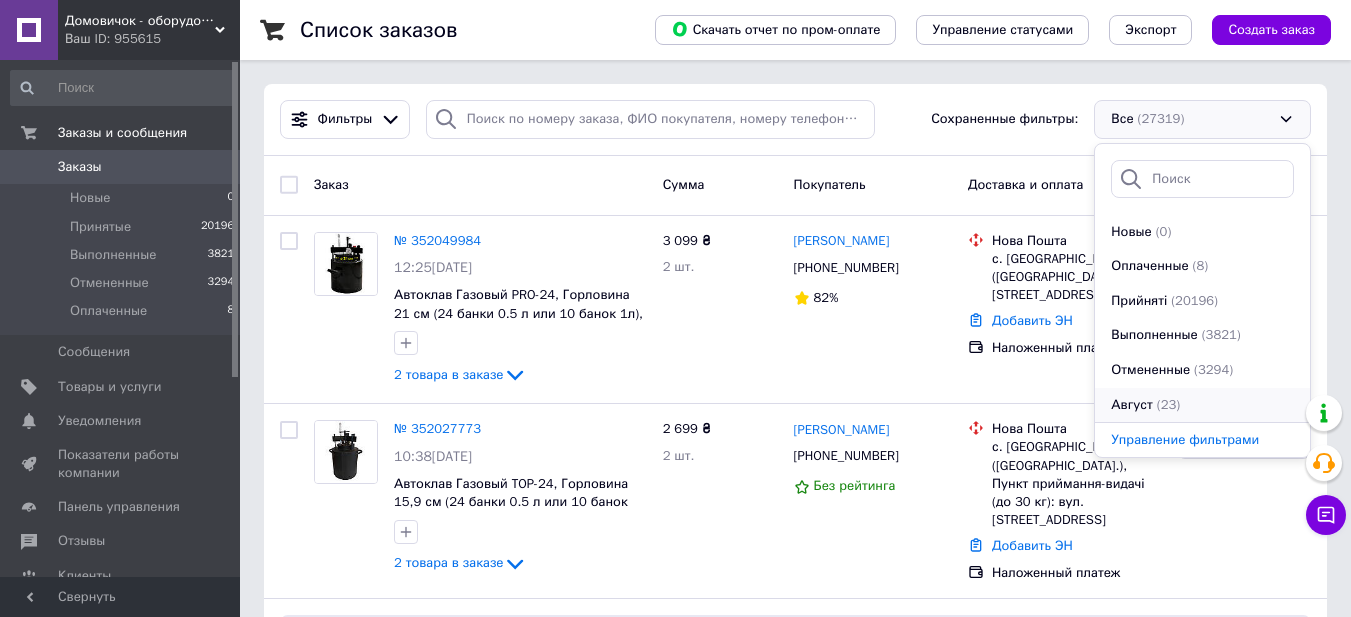 click on "Август (23)" at bounding box center [1202, 405] 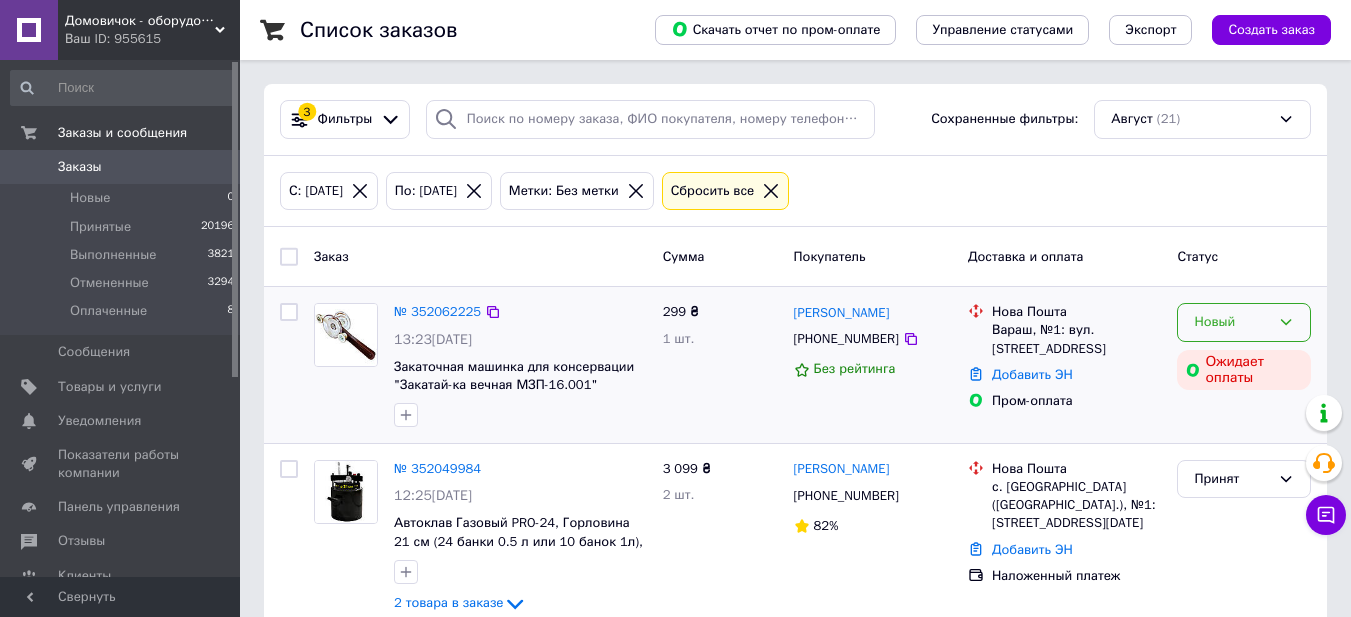 click on "Новый" at bounding box center (1232, 322) 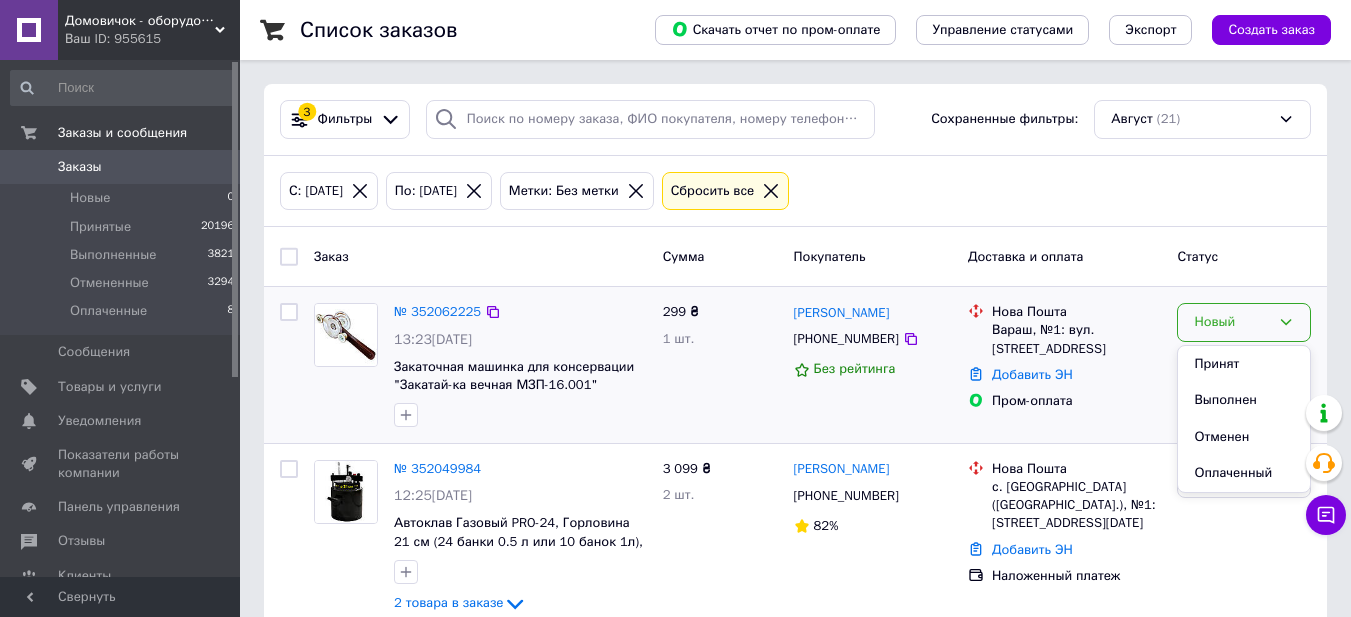 drag, startPoint x: 1206, startPoint y: 365, endPoint x: 497, endPoint y: 327, distance: 710.0176 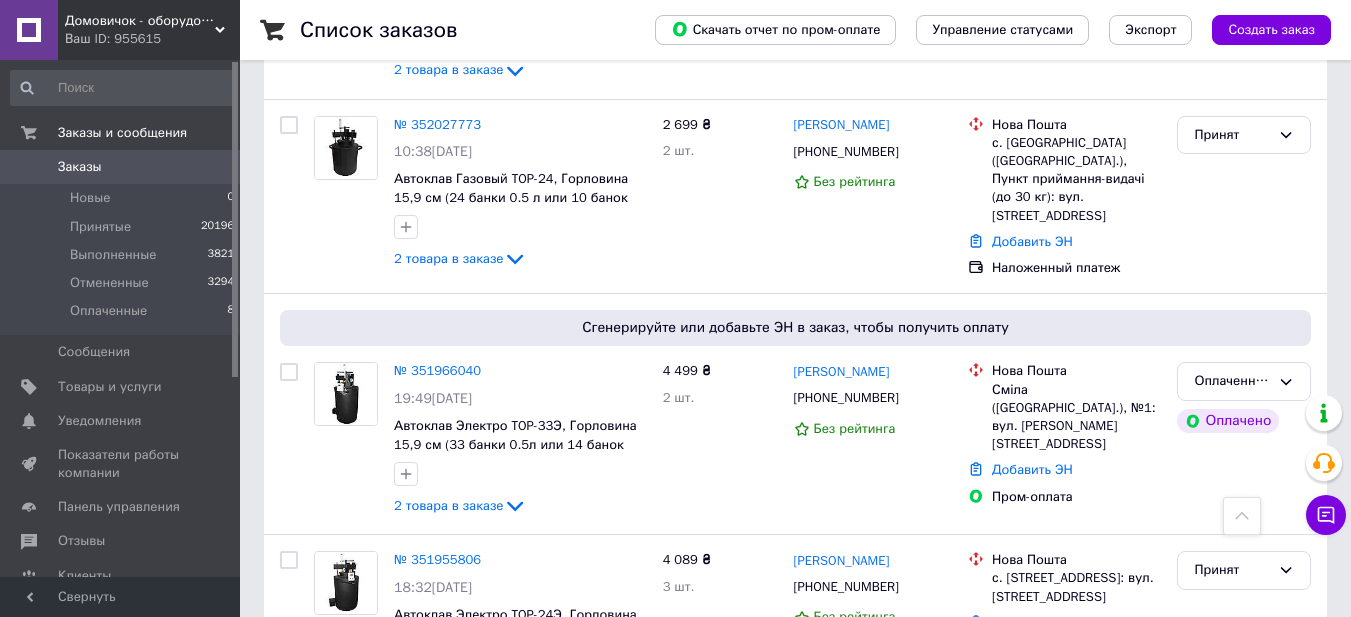 scroll, scrollTop: 667, scrollLeft: 0, axis: vertical 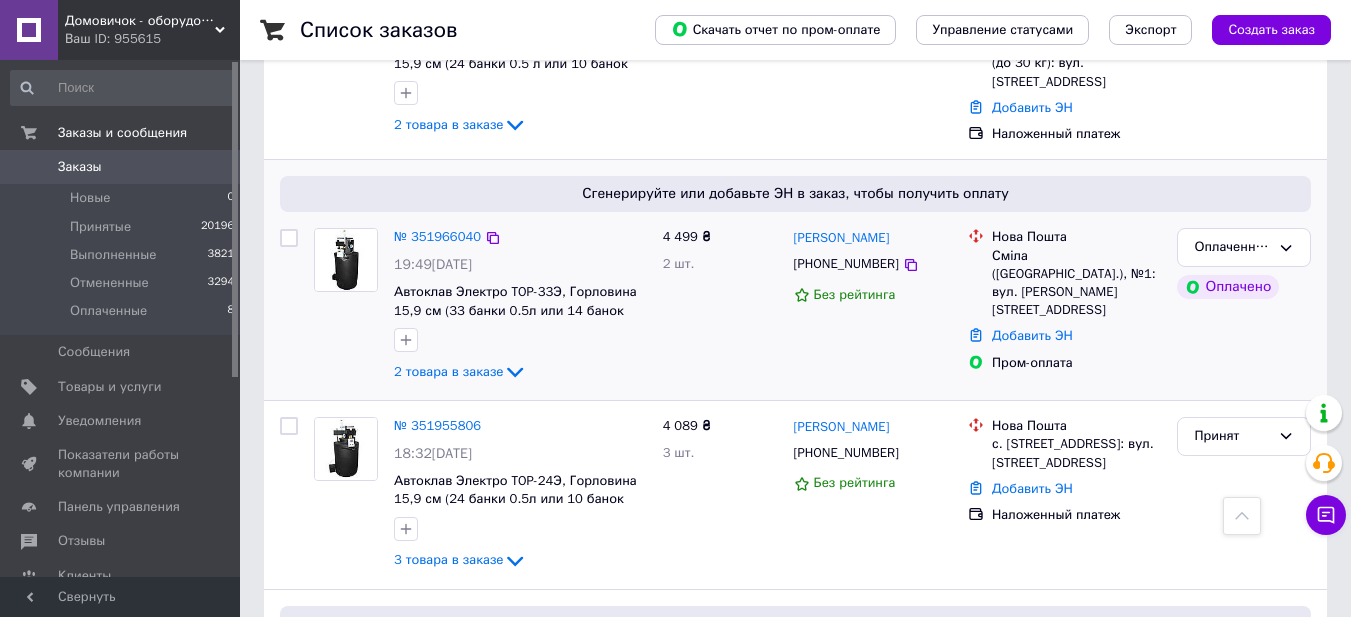 click on "Людмила Галіба +380939051523 Без рейтинга" at bounding box center [873, 306] 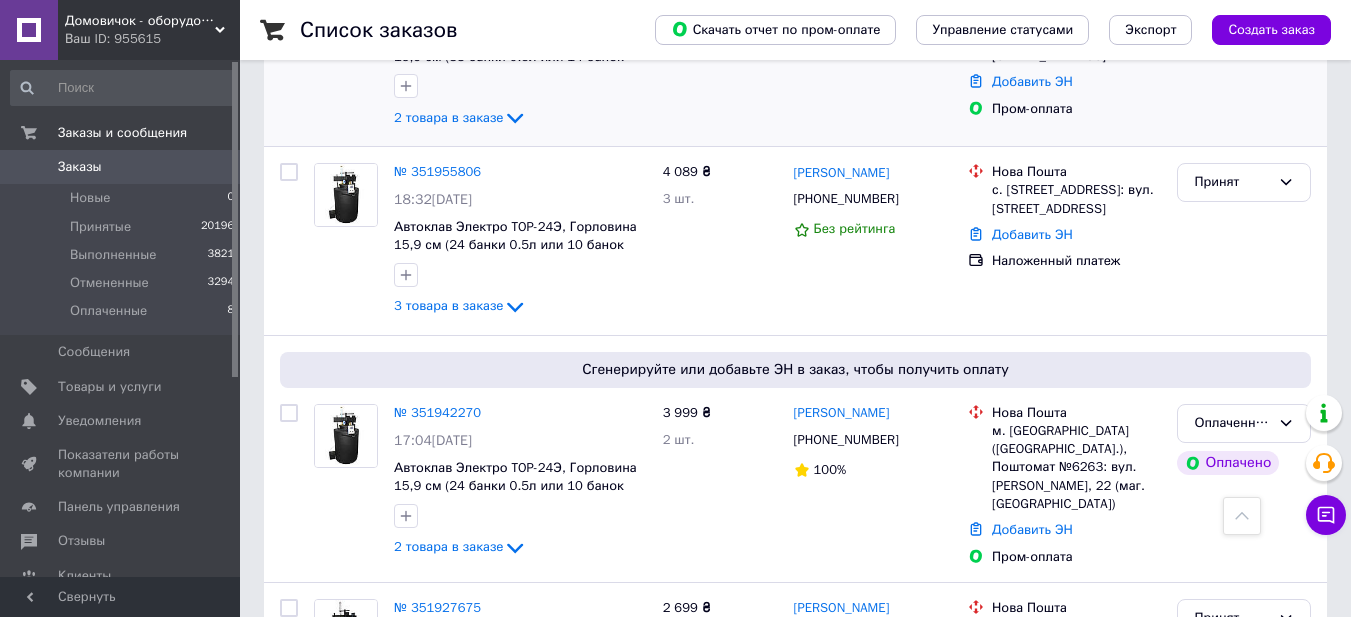 scroll, scrollTop: 1133, scrollLeft: 0, axis: vertical 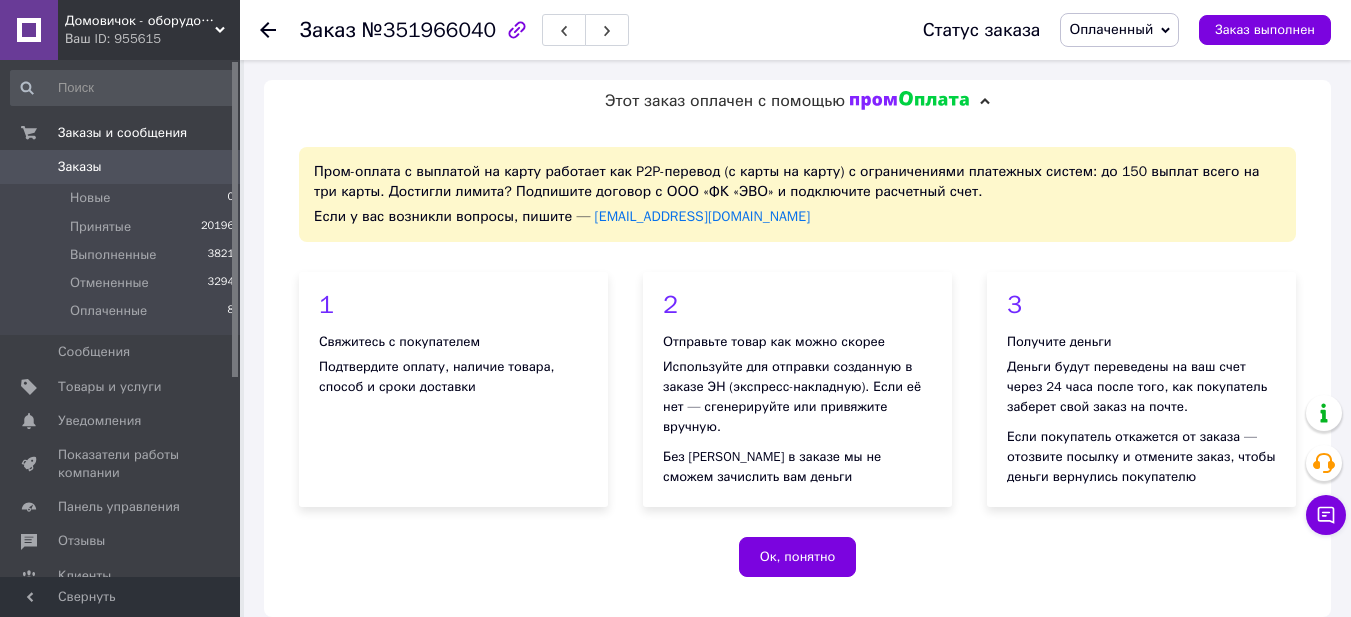 click on "Заказ №351966040 Статус заказа Оплаченный Принят Выполнен Отменен Заказ выполнен Этот заказ оплачен с помощью Пром-оплата с выплатой на карту работает как P2P-перевод
(с карты на карту) с ограничениями платежных систем: до 150
выплат всего на три карты. Достигли лимита? Подпишите договор
с ООО «ФК «ЭВО» и подключите расчетный счет. Если у вас возникли вопросы, пишите —   [EMAIL_ADDRESS][DOMAIN_NAME] 1 Свяжитесь с покупателем Подтвердите оплату, наличие товара, способ и сроки доставки 2 Отправьте товар как можно скорее Без ЭН в заказе мы не сможем зачислить вам деньги 3 Ок, понятно 1 шт." at bounding box center (797, 1160) 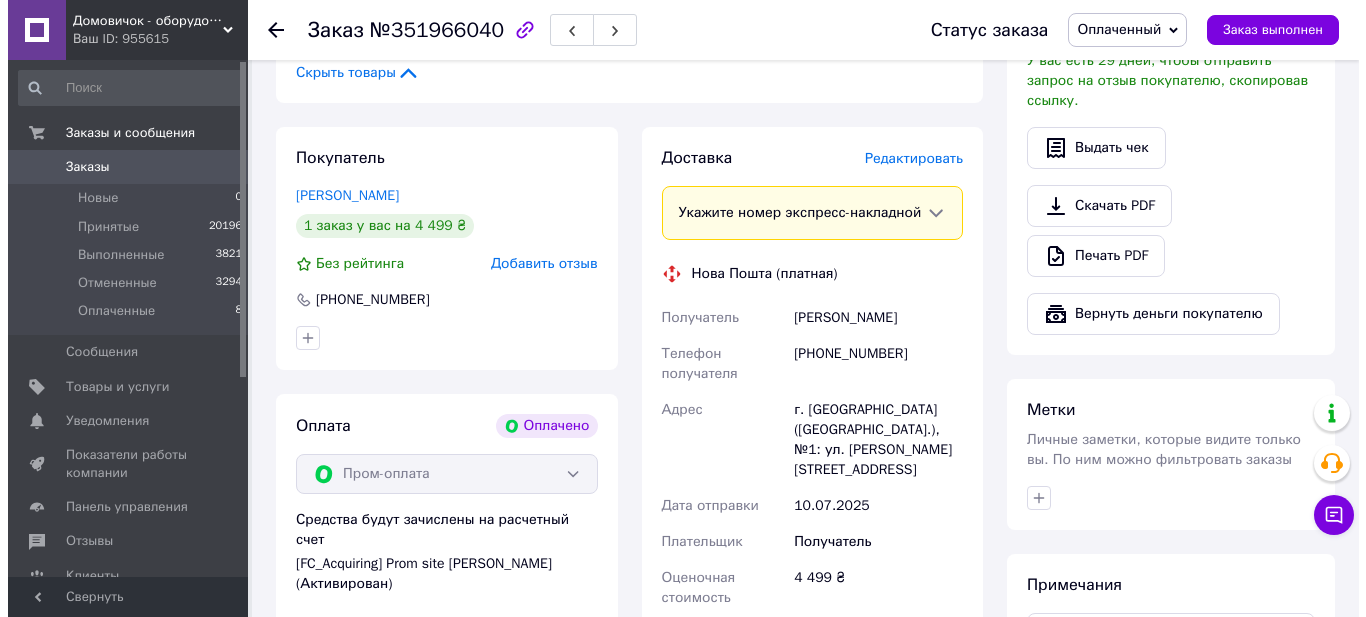 scroll, scrollTop: 1067, scrollLeft: 0, axis: vertical 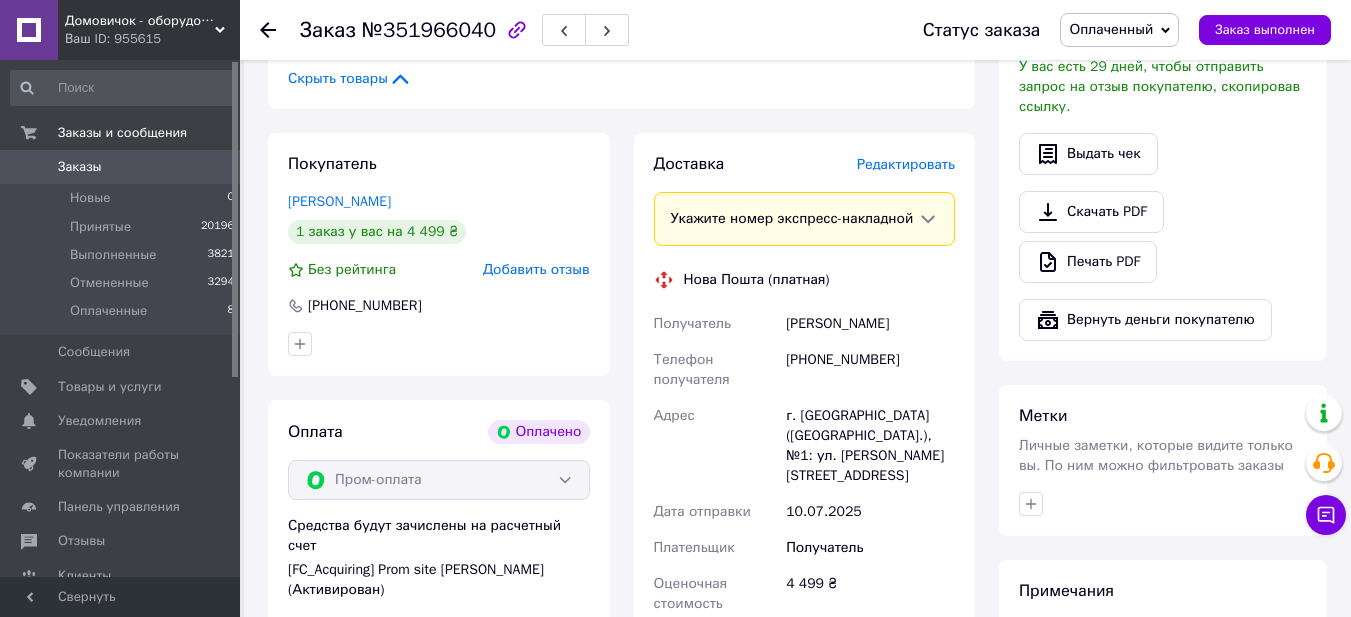 click on "Редактировать" at bounding box center [906, 164] 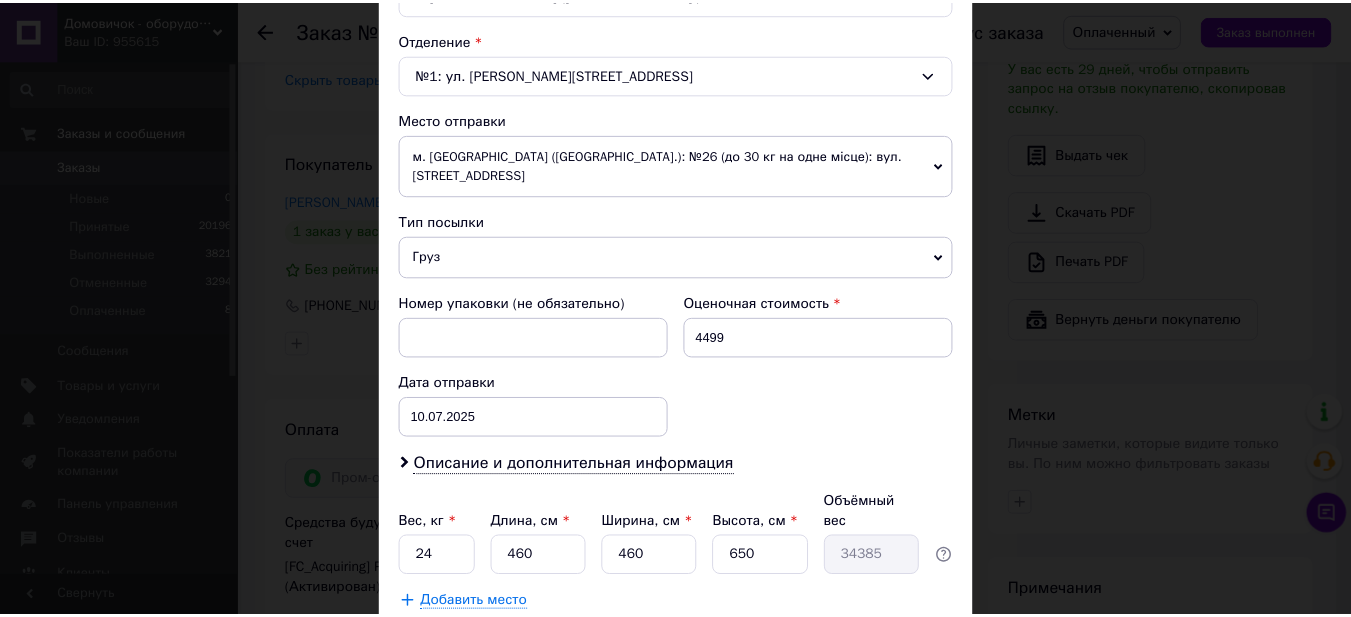 scroll, scrollTop: 711, scrollLeft: 0, axis: vertical 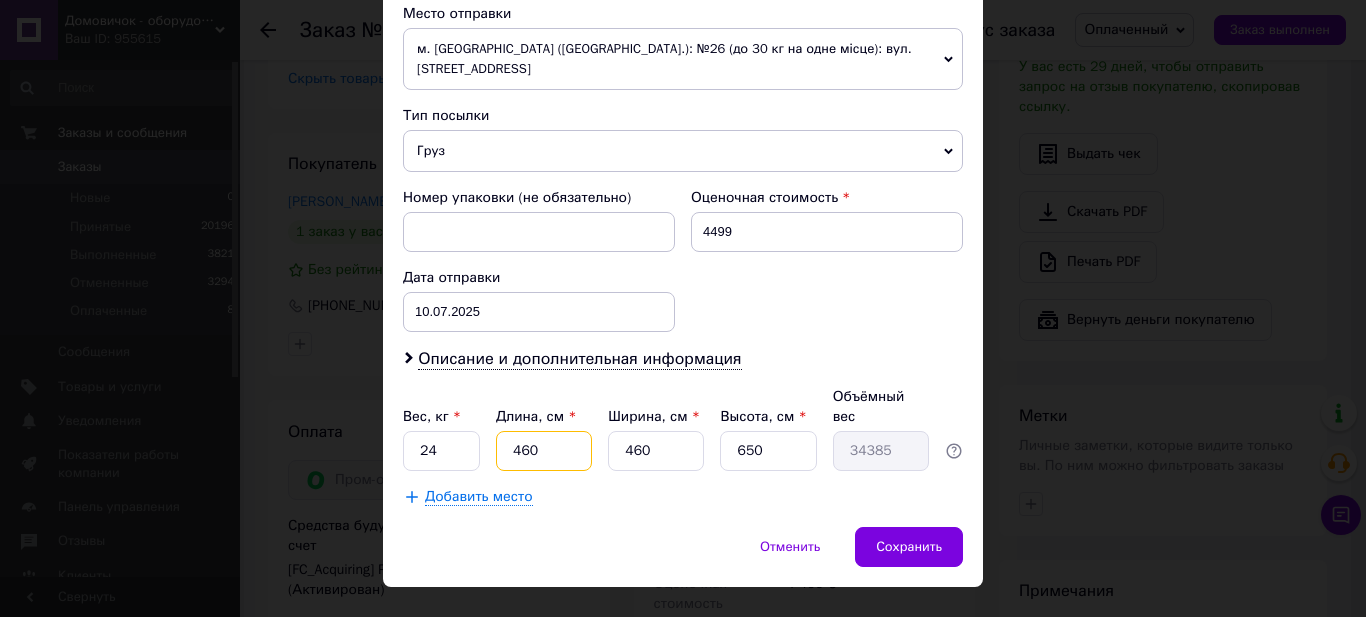 click on "460" at bounding box center (544, 451) 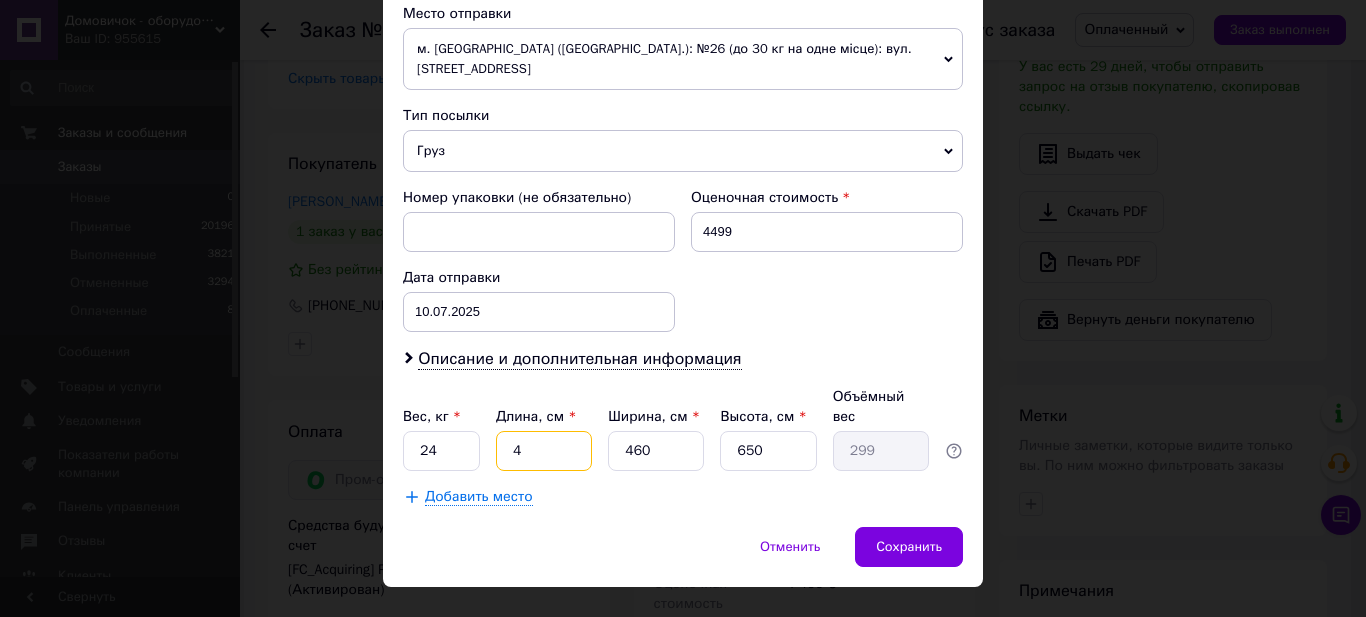 type on "46" 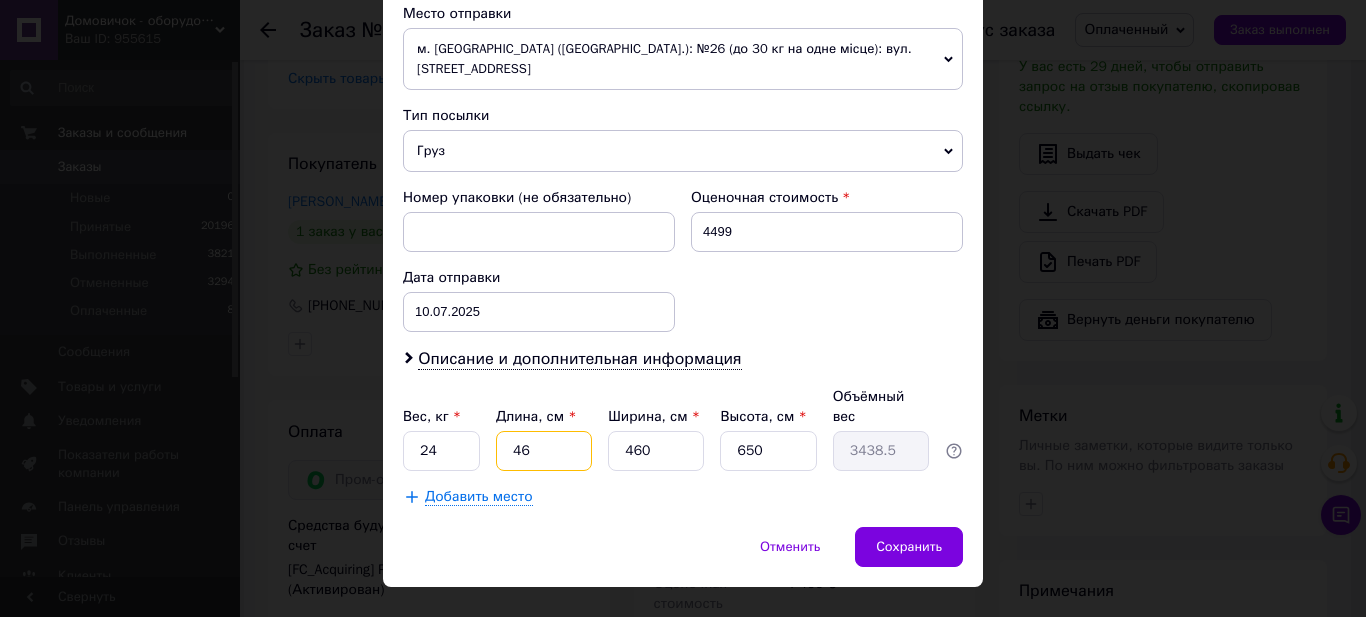 type on "46" 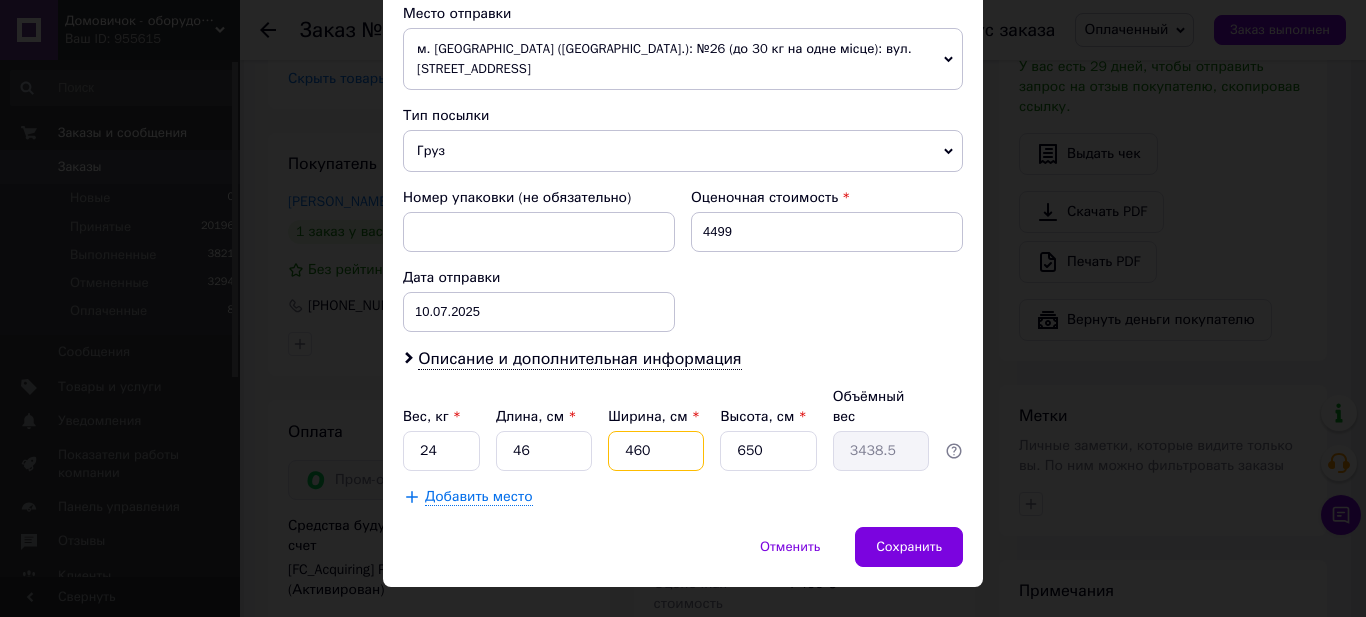 type on "4" 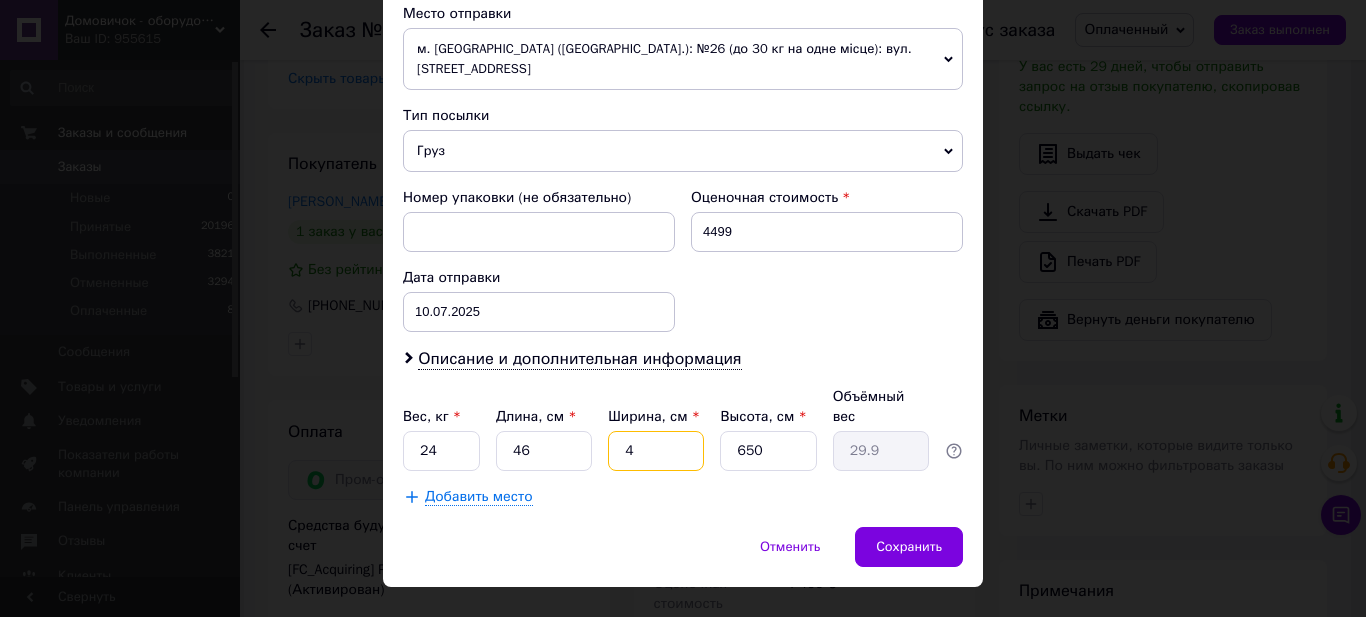 type on "46" 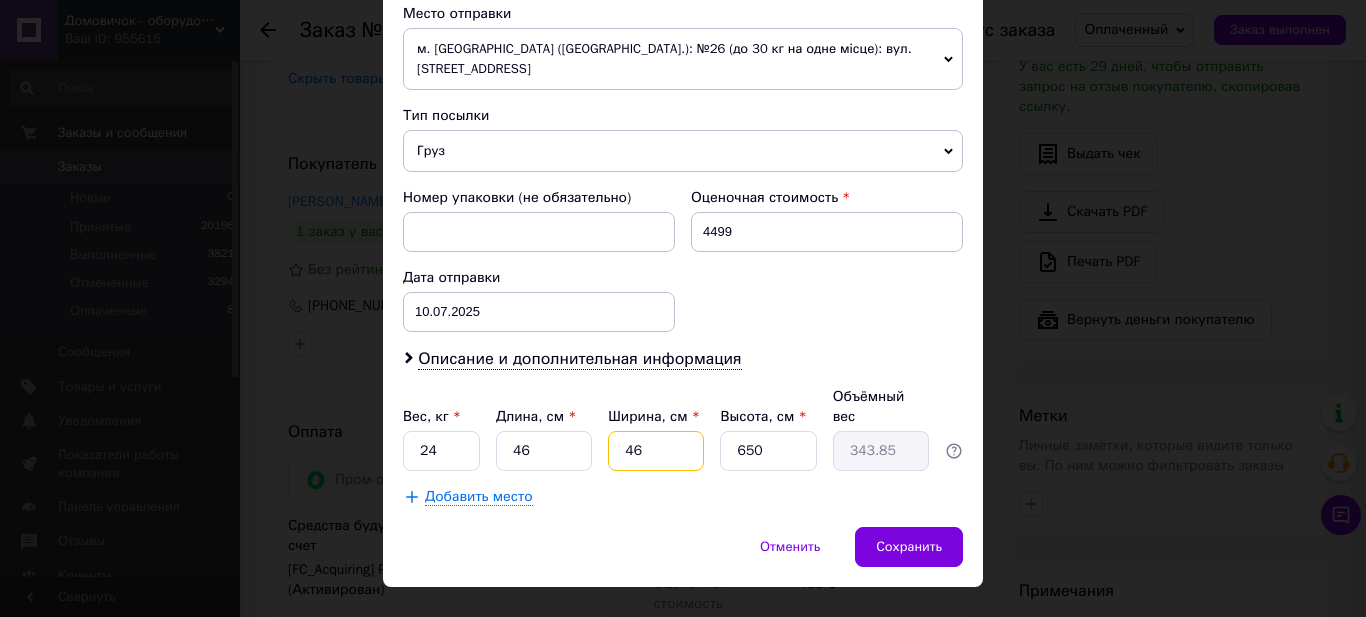 type on "46" 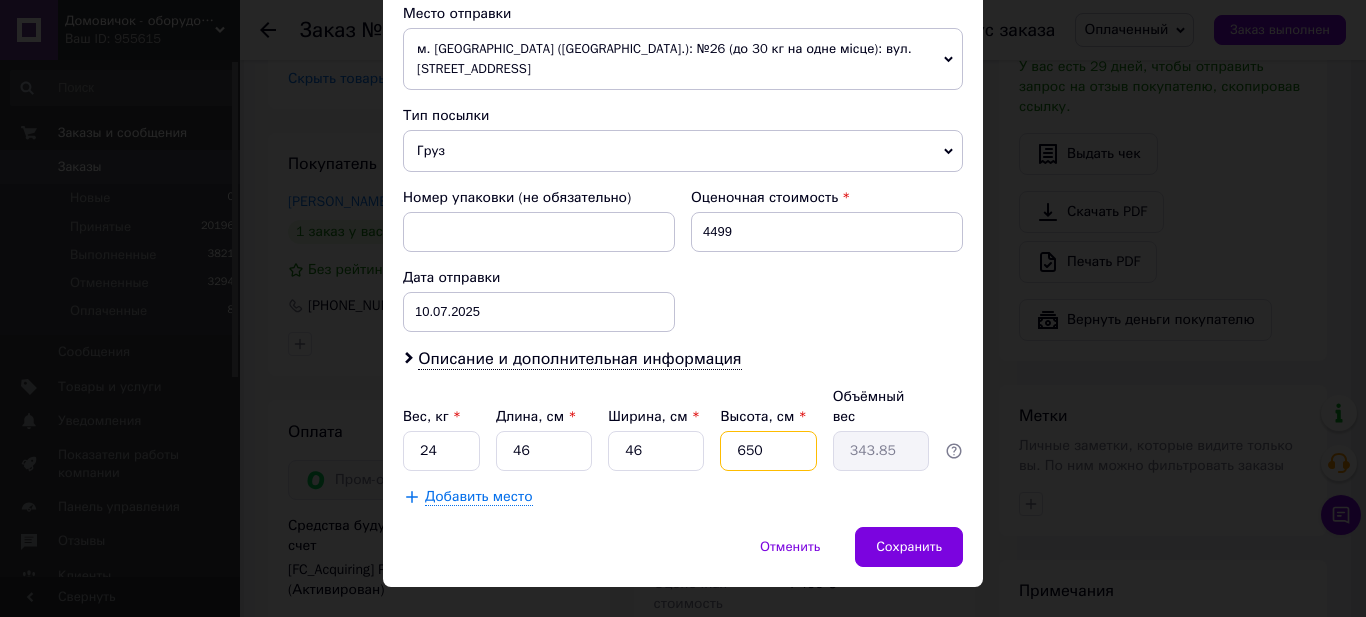 type on "4" 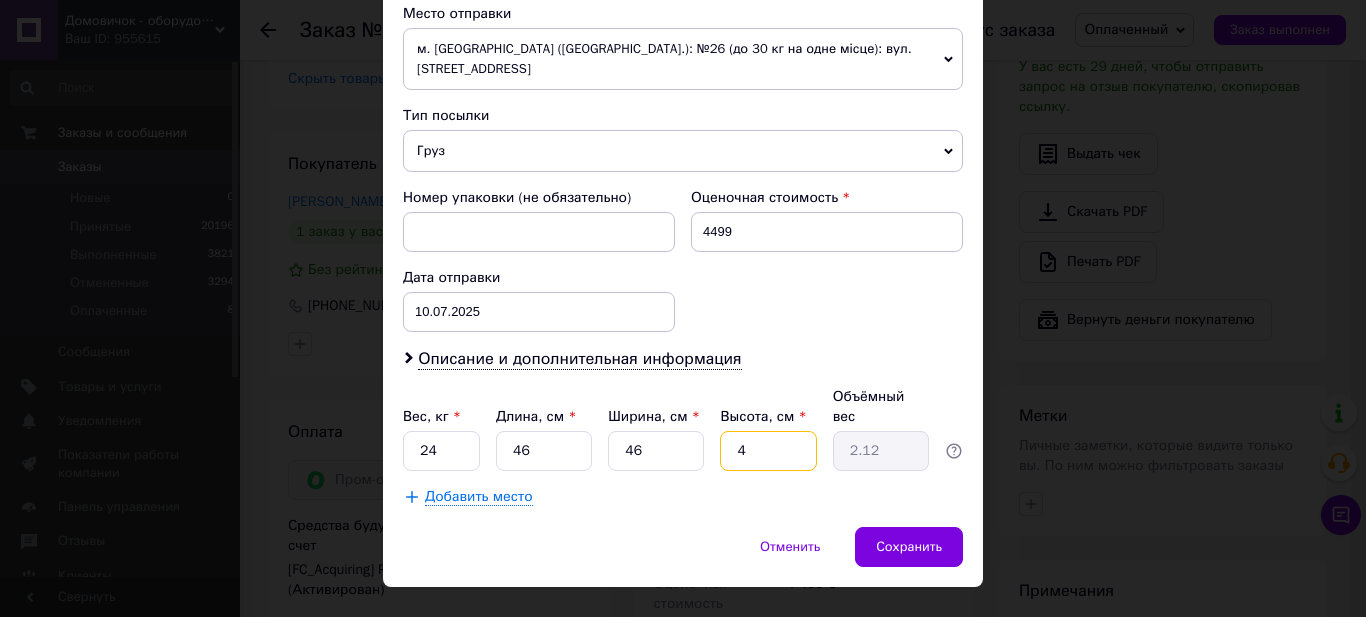 type on "46" 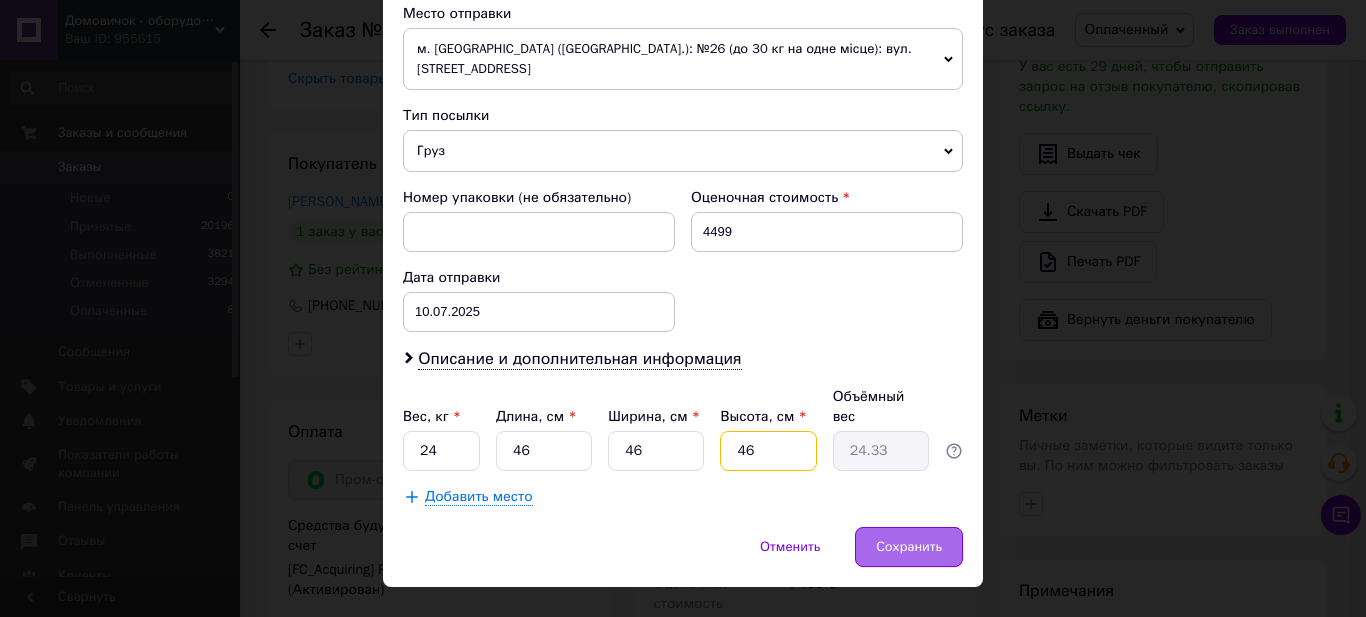 type on "46" 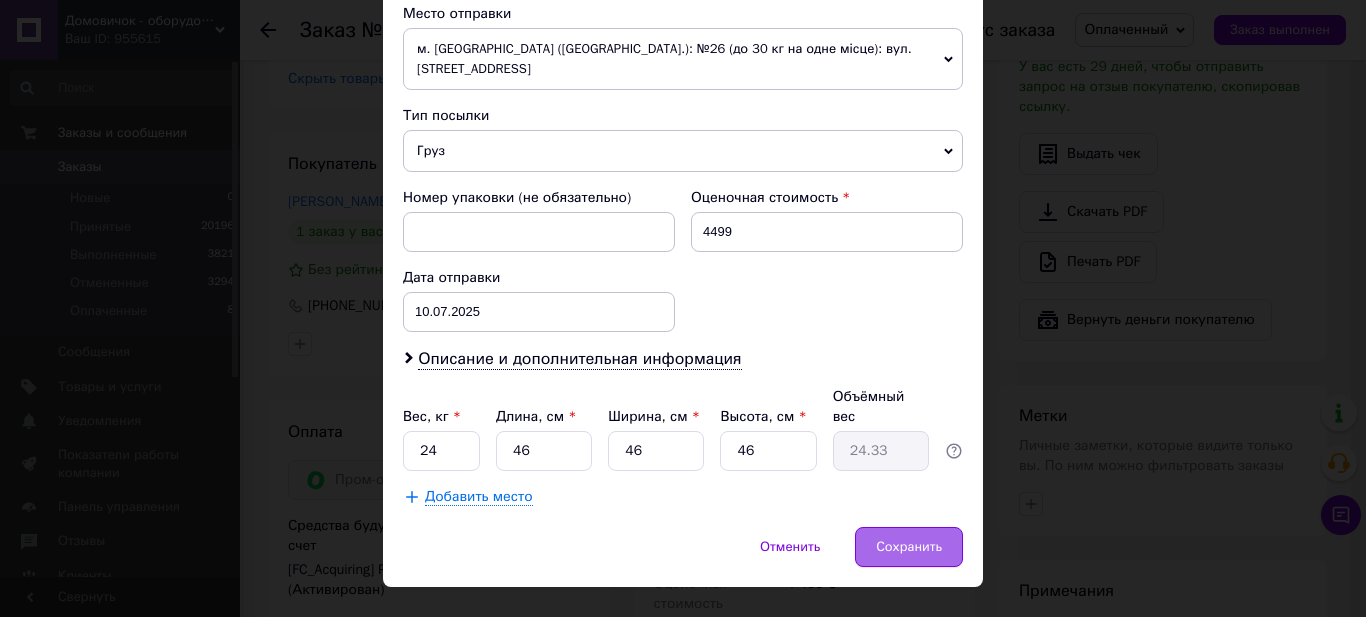 click on "Сохранить" at bounding box center (909, 547) 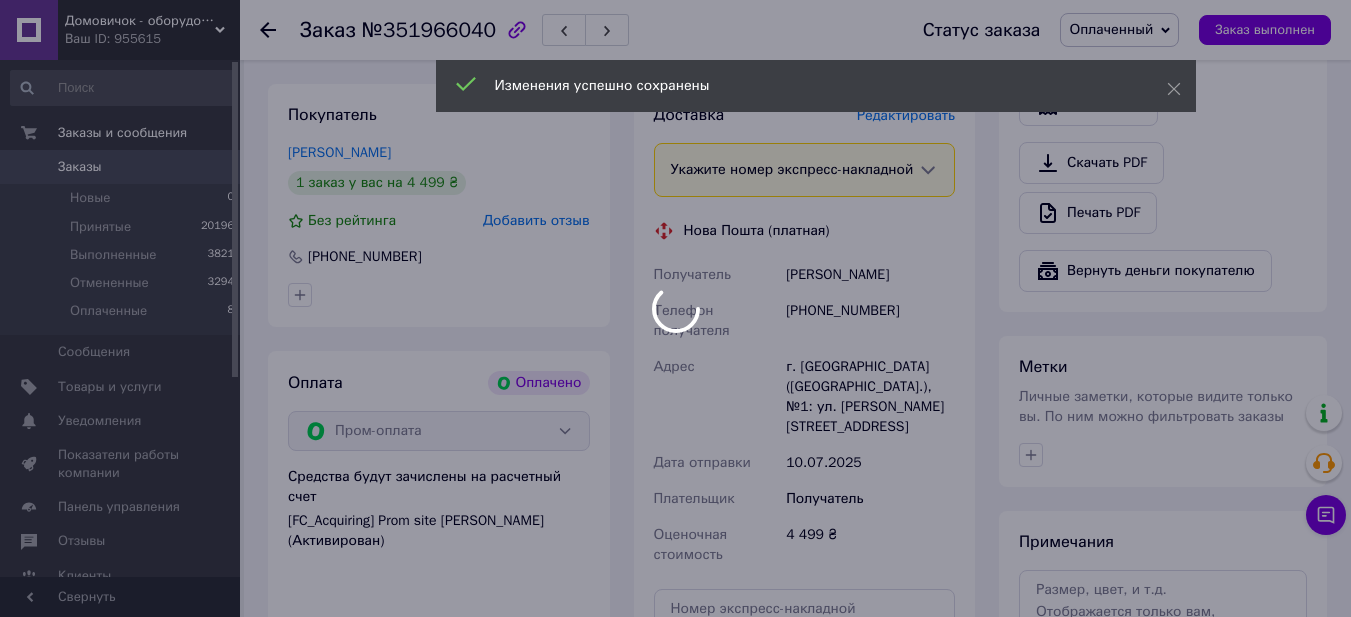 scroll, scrollTop: 1333, scrollLeft: 0, axis: vertical 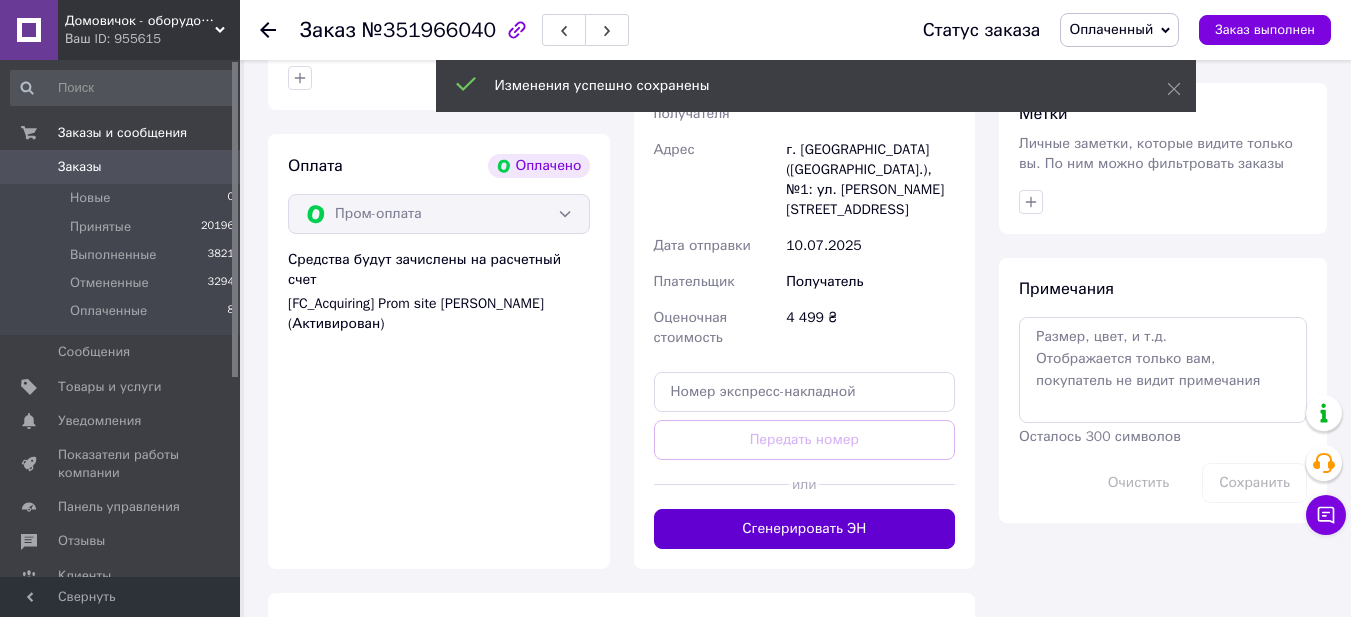click on "Сгенерировать ЭН" at bounding box center (805, 529) 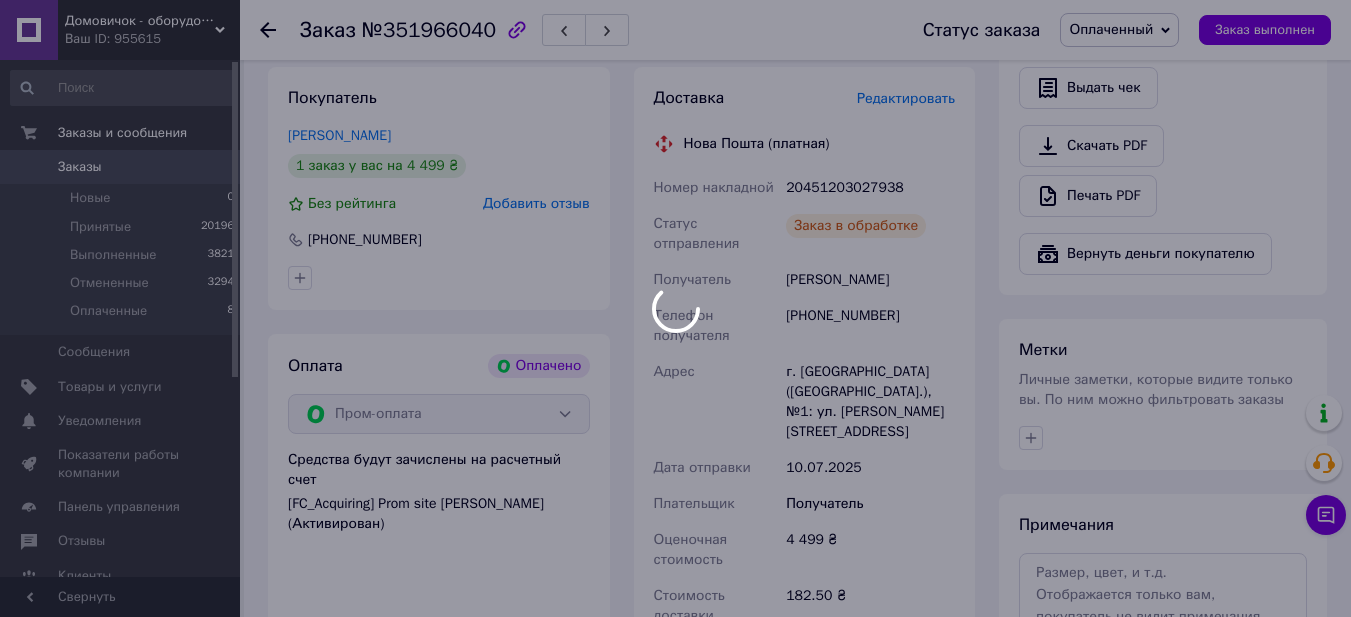 scroll, scrollTop: 1067, scrollLeft: 0, axis: vertical 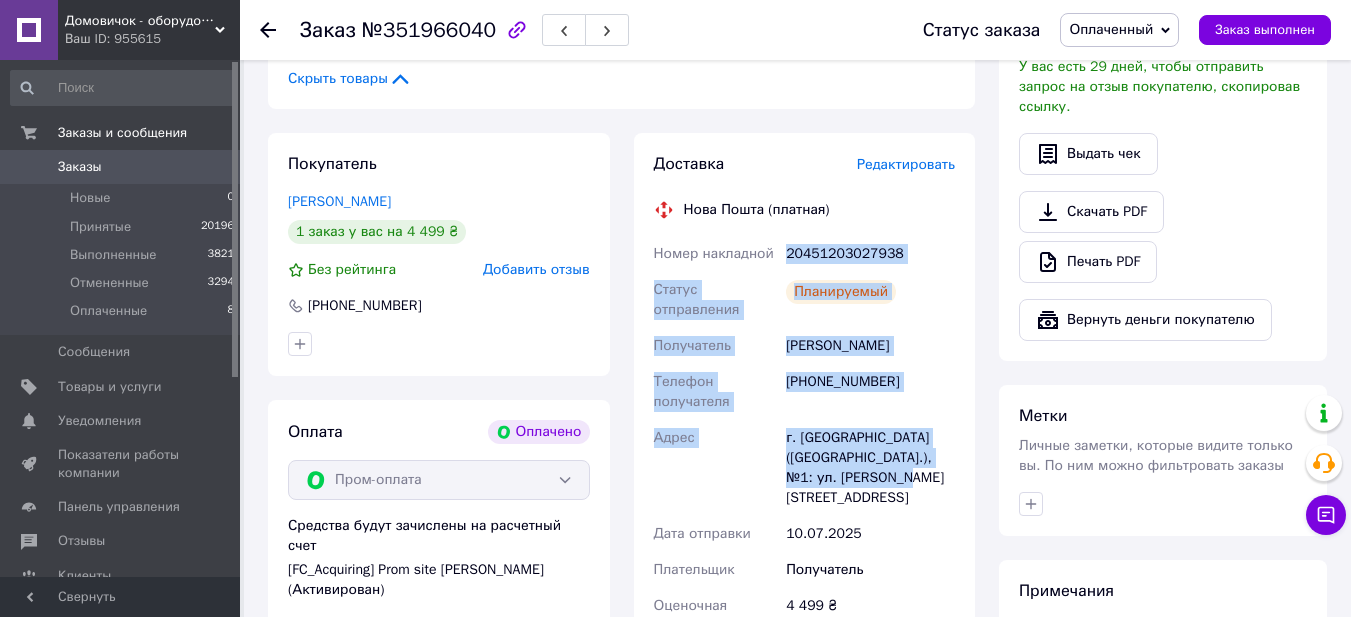 drag, startPoint x: 916, startPoint y: 461, endPoint x: 780, endPoint y: 234, distance: 264.62238 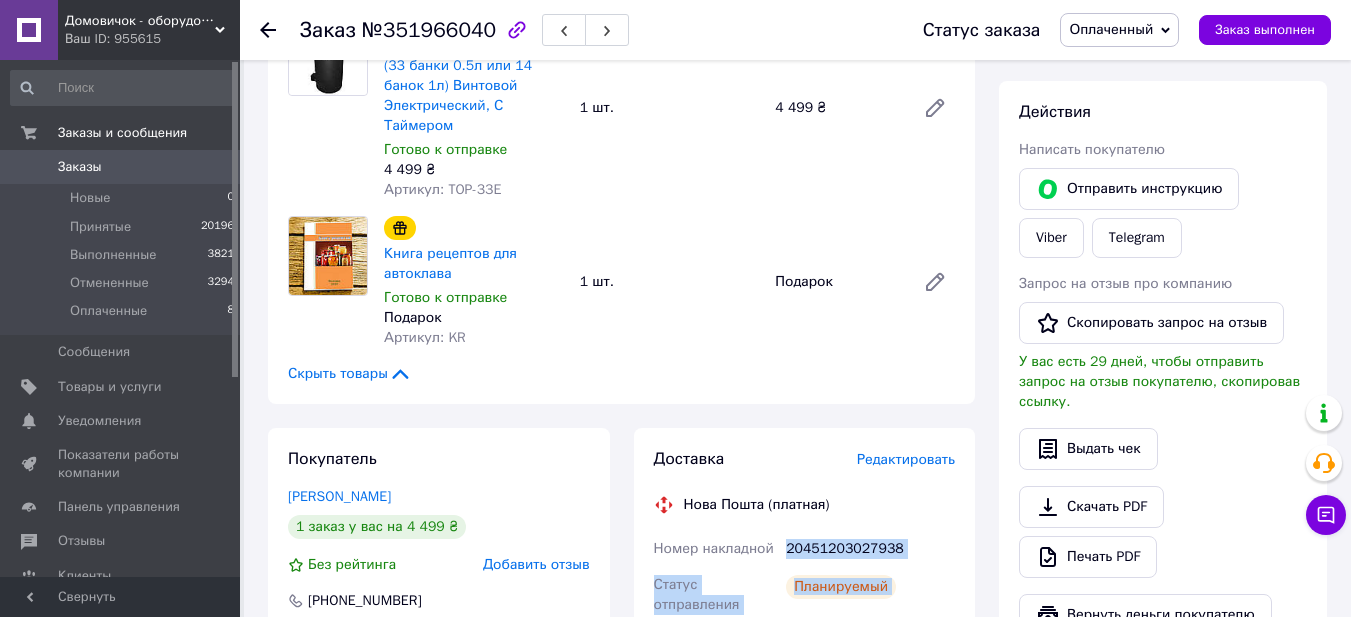 scroll, scrollTop: 667, scrollLeft: 0, axis: vertical 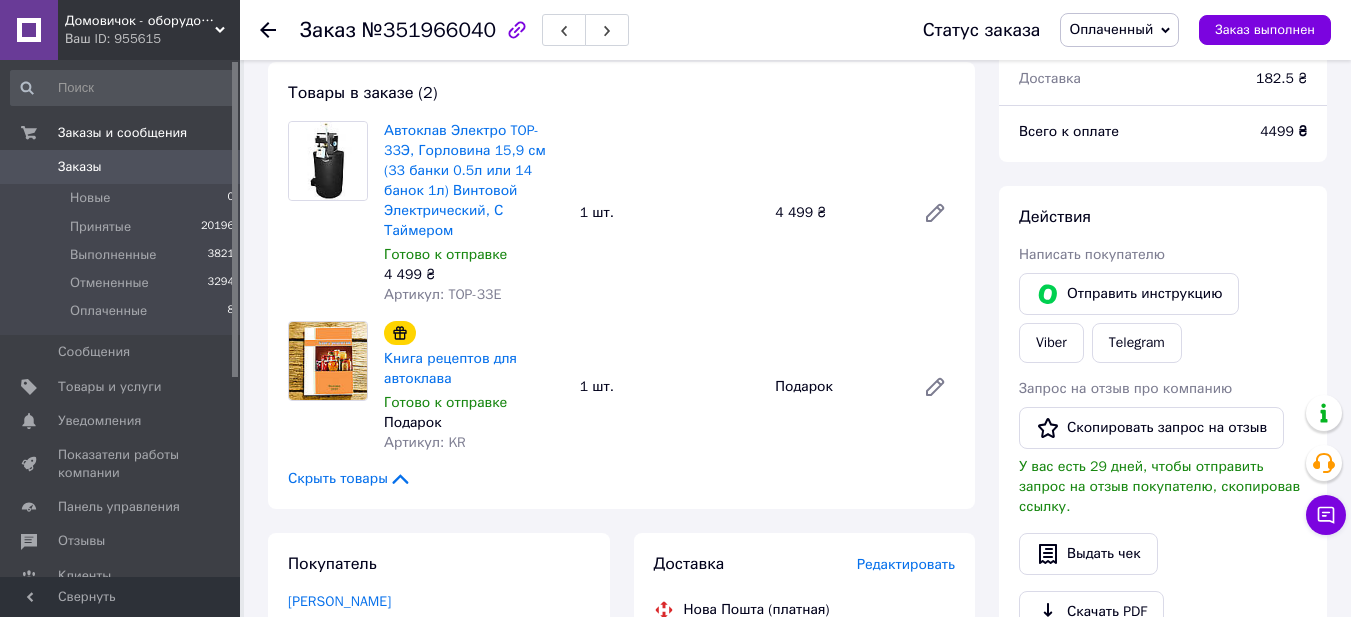 click on "Действия Написать покупателю   Отправить инструкцию Viber Telegram Запрос на отзыв про компанию   Скопировать запрос на отзыв У вас есть 29 дней, чтобы отправить запрос на отзыв покупателю, скопировав ссылку.   Выдать чек   Скачать PDF   Печать PDF   Вернуть деньги покупателю" at bounding box center (1163, 473) 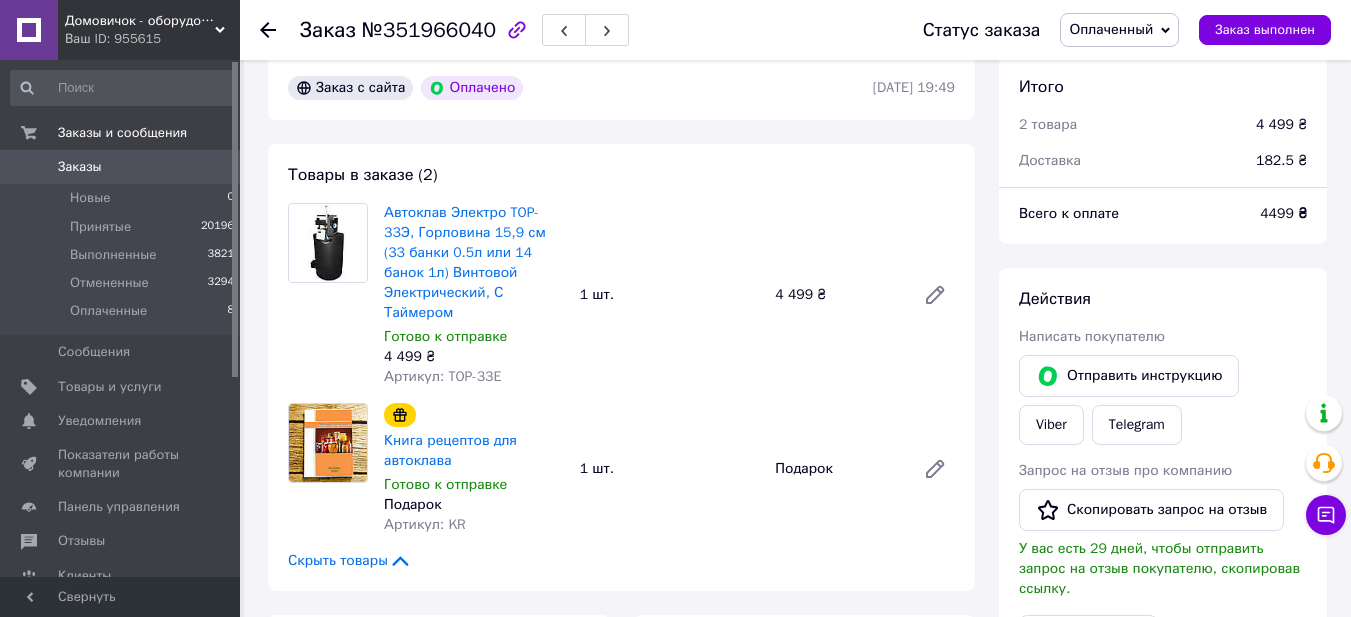 scroll, scrollTop: 600, scrollLeft: 0, axis: vertical 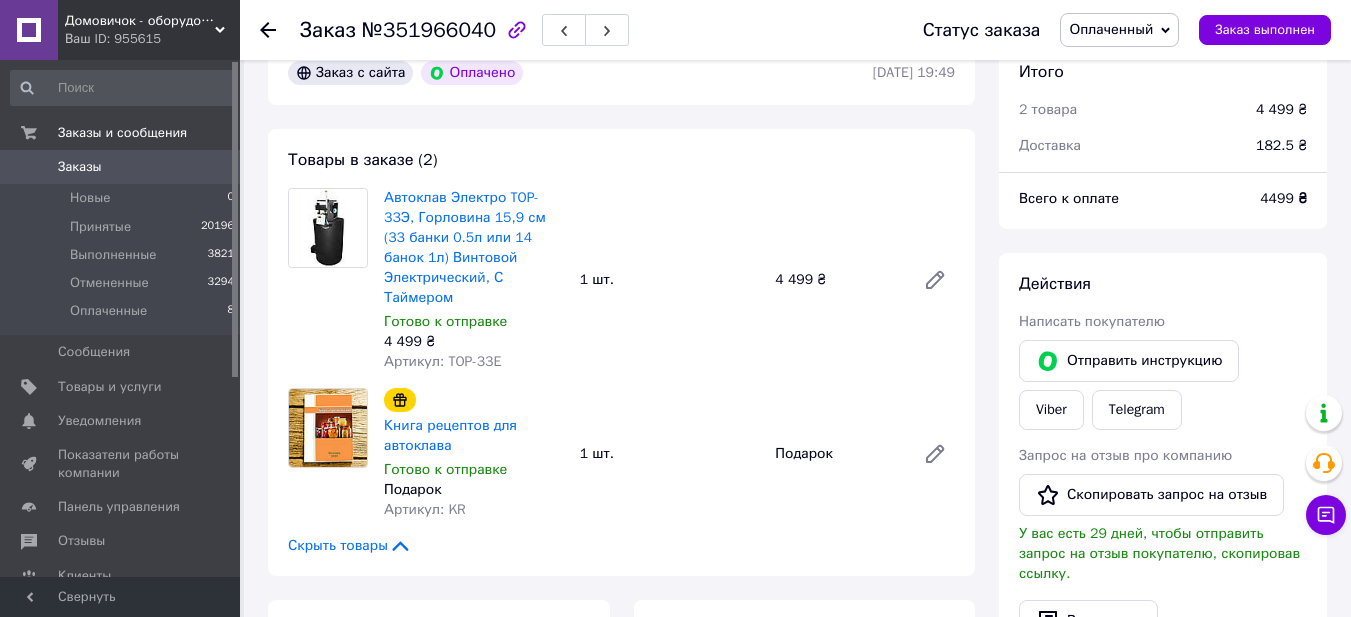 click on "Заказ с сайта Оплачено 09.07.2025 | 19:49 Товары в заказе (2) Автоклав Электро TOP-33Э, Горловина 15,9 см (33 банки 0.5л или 14 банок 1л) Винтовой Электрический, С Таймером Готово к отправке 4 499 ₴ Артикул: TOP-33E 1 шт. 4 499 ₴ Книга рецептов для автоклава Готово к отправке Подарок Артикул: KR 1 шт. Подарок Скрыть товары Покупатель Галіба Людмила 1 заказ у вас на 4 499 ₴ Без рейтинга   Добавить отзыв +380939051523 Оплата Оплачено Пром-оплата Средства будут зачислены на расчетный счет [FC_Acquiring] Prom site Колодна Тетяна Вадимівна (Активирован) Доставка Редактировать Нова Пошта (платная) 20451203027938 Груз" at bounding box center [621, 927] 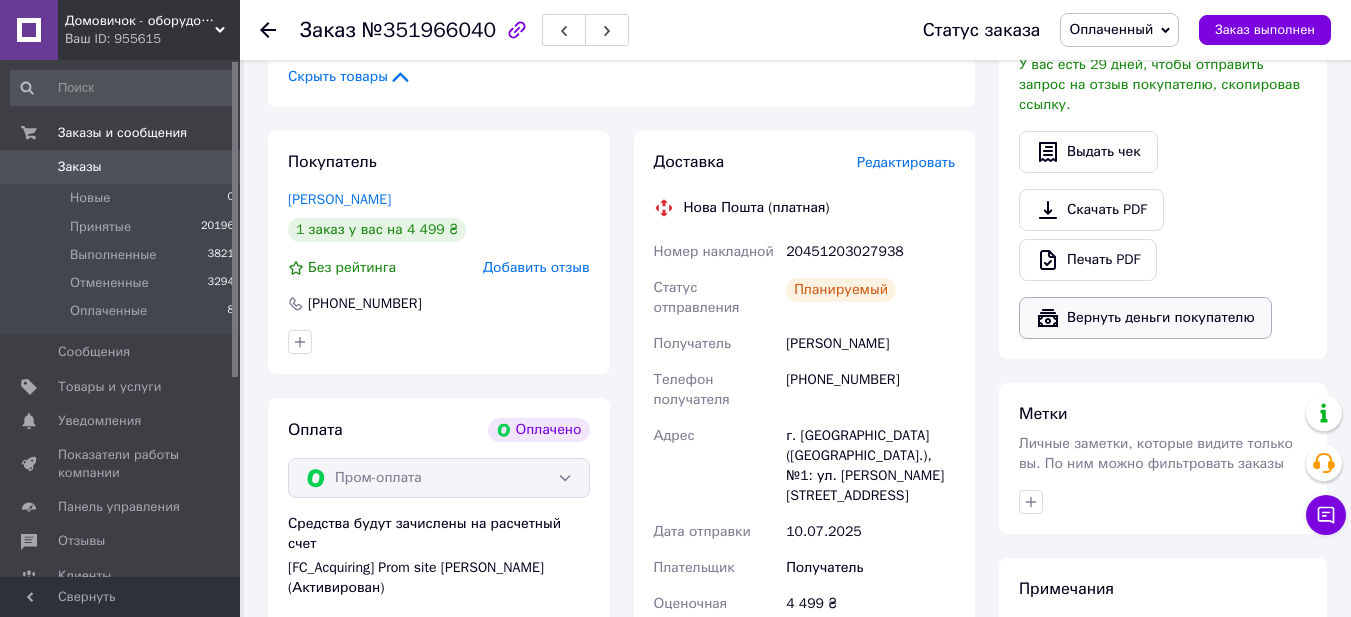 scroll, scrollTop: 1333, scrollLeft: 0, axis: vertical 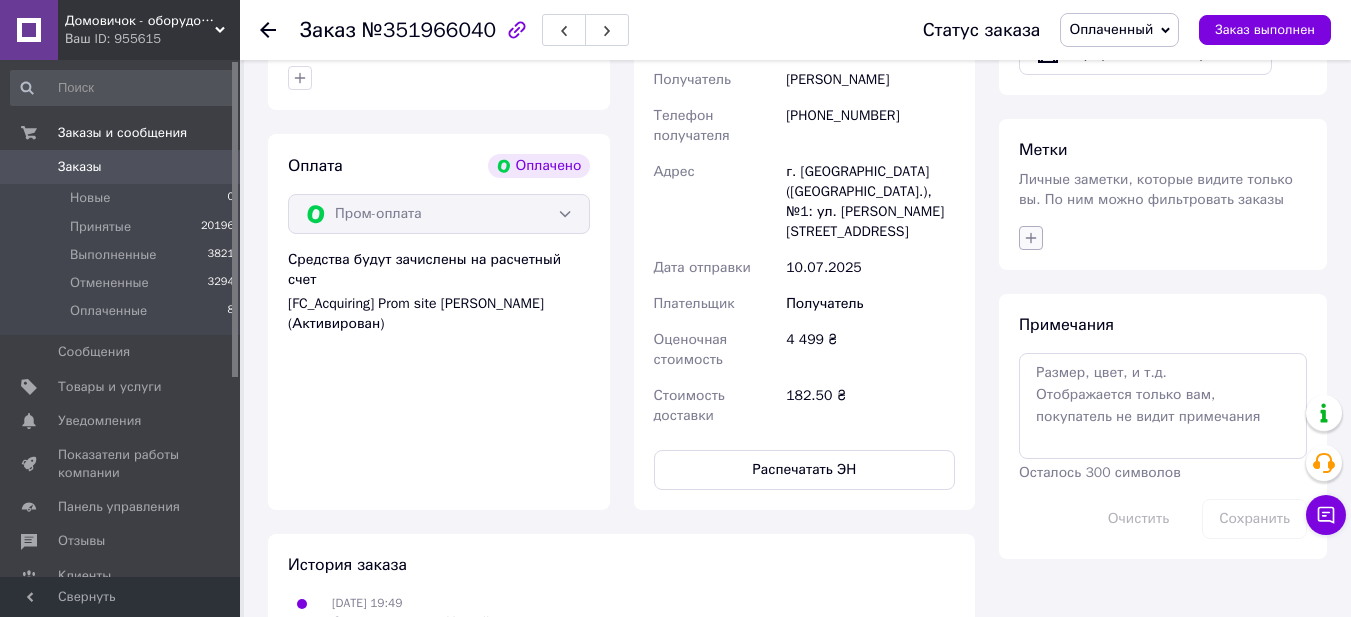click 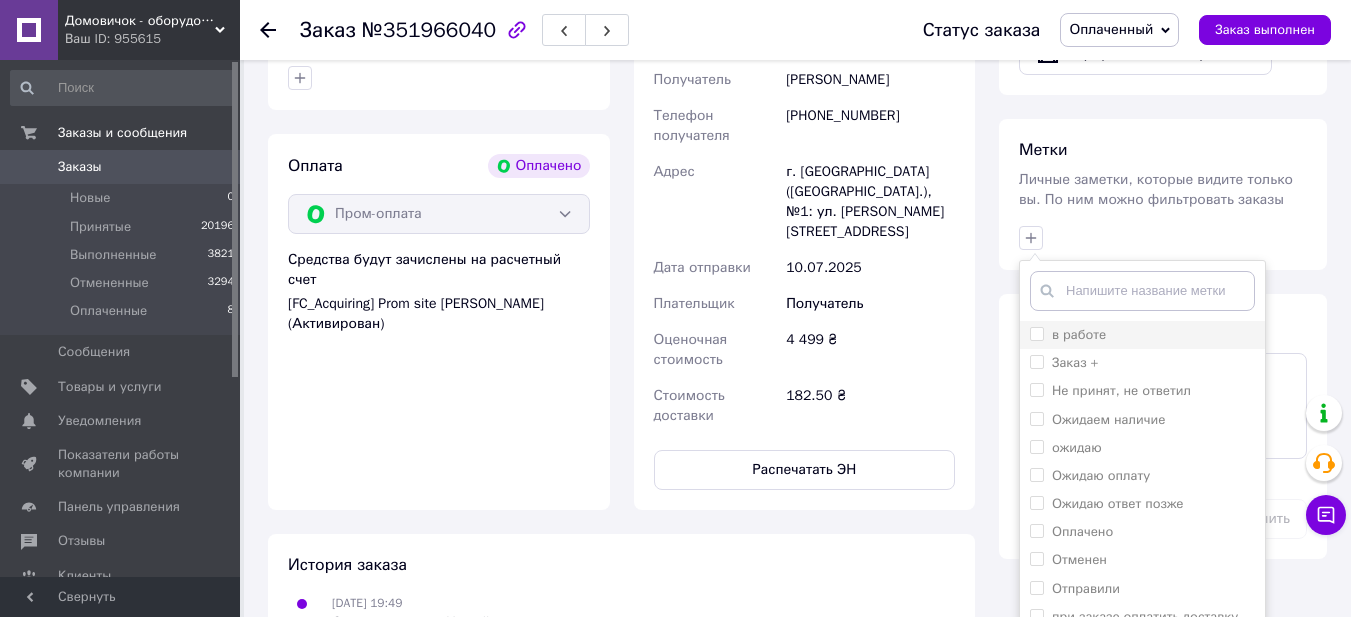 click on "в работе" at bounding box center (1036, 333) 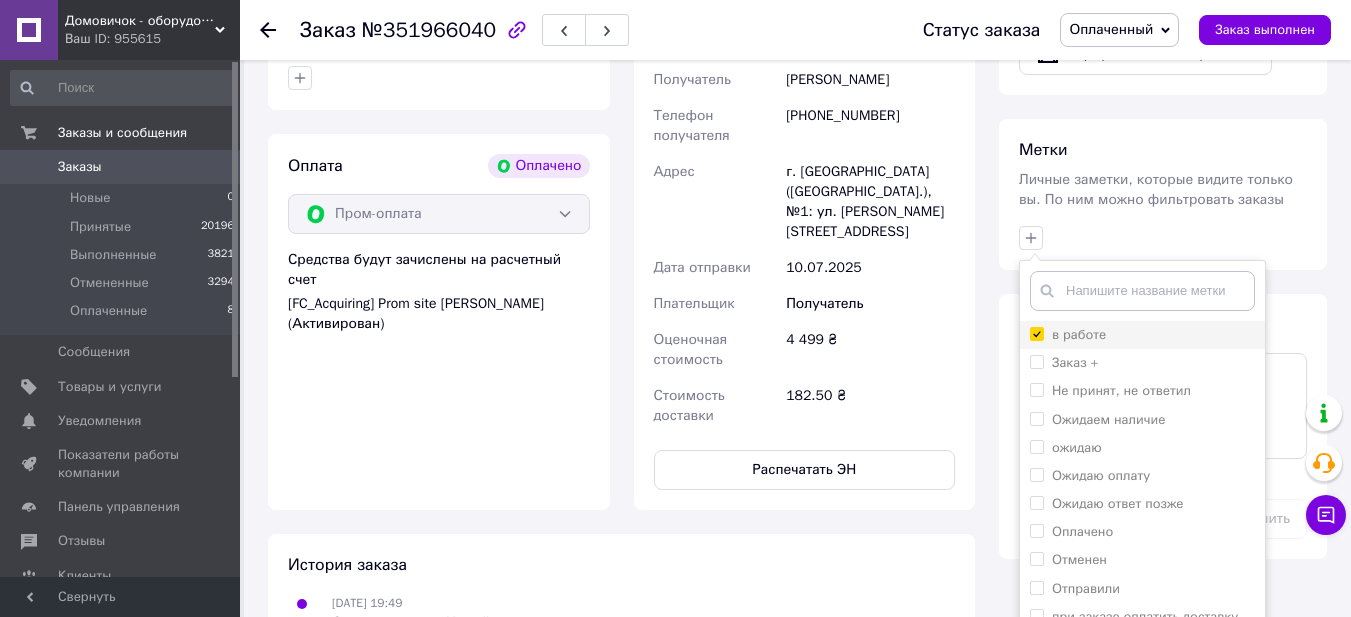 checkbox on "true" 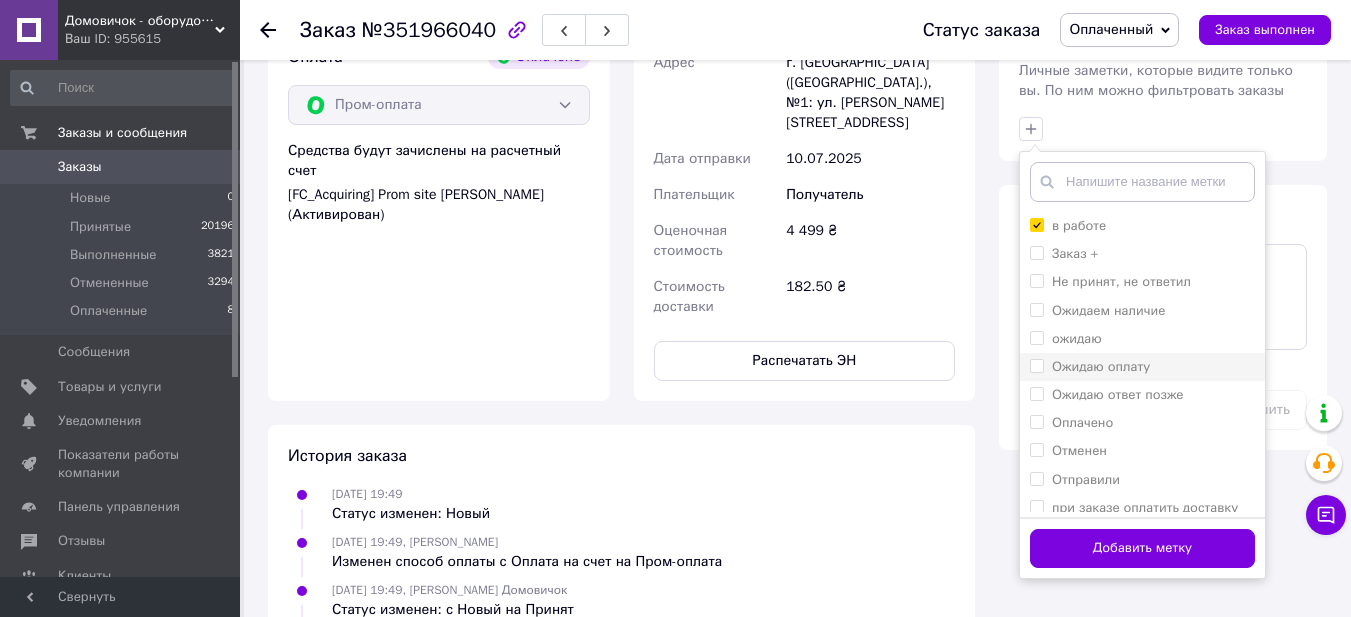 scroll, scrollTop: 1600, scrollLeft: 0, axis: vertical 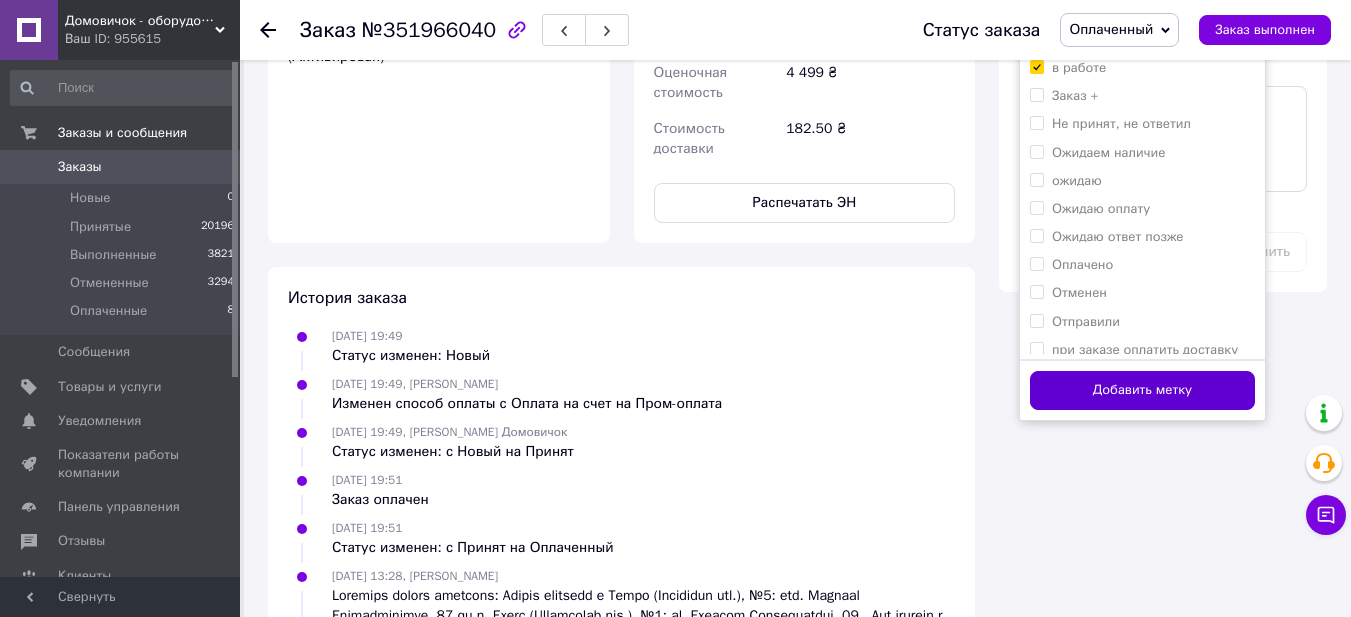 click on "Добавить метку" at bounding box center [1142, 390] 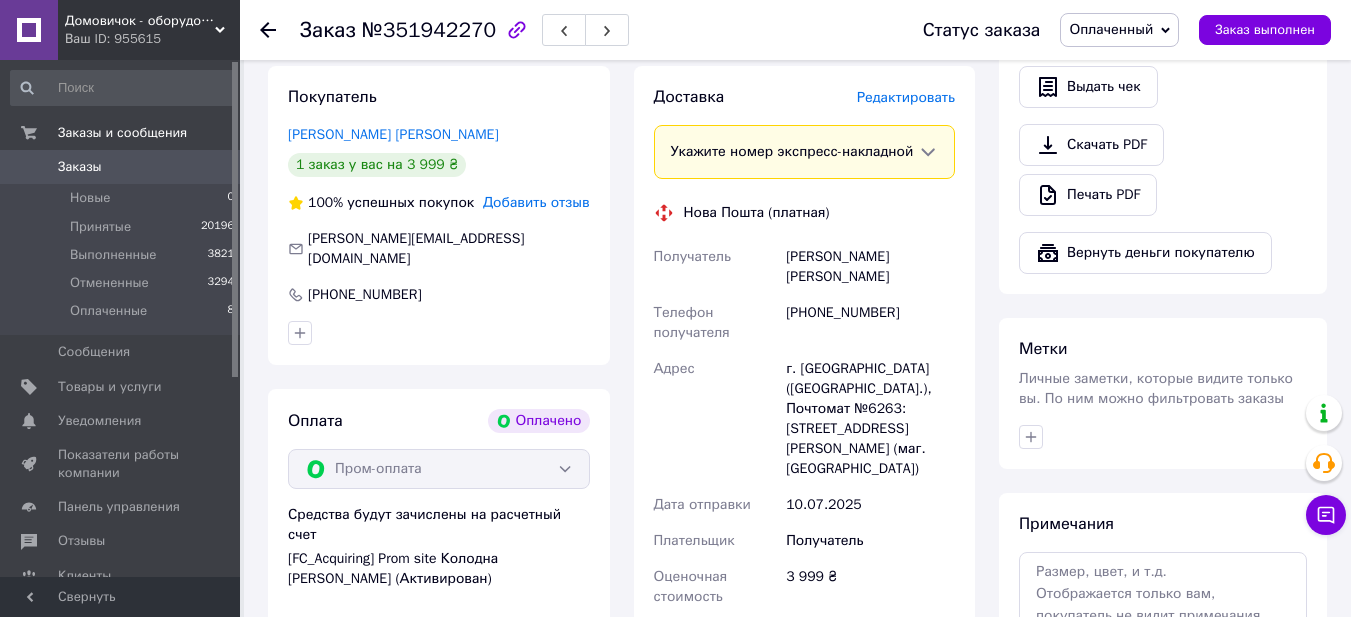 scroll, scrollTop: 1400, scrollLeft: 0, axis: vertical 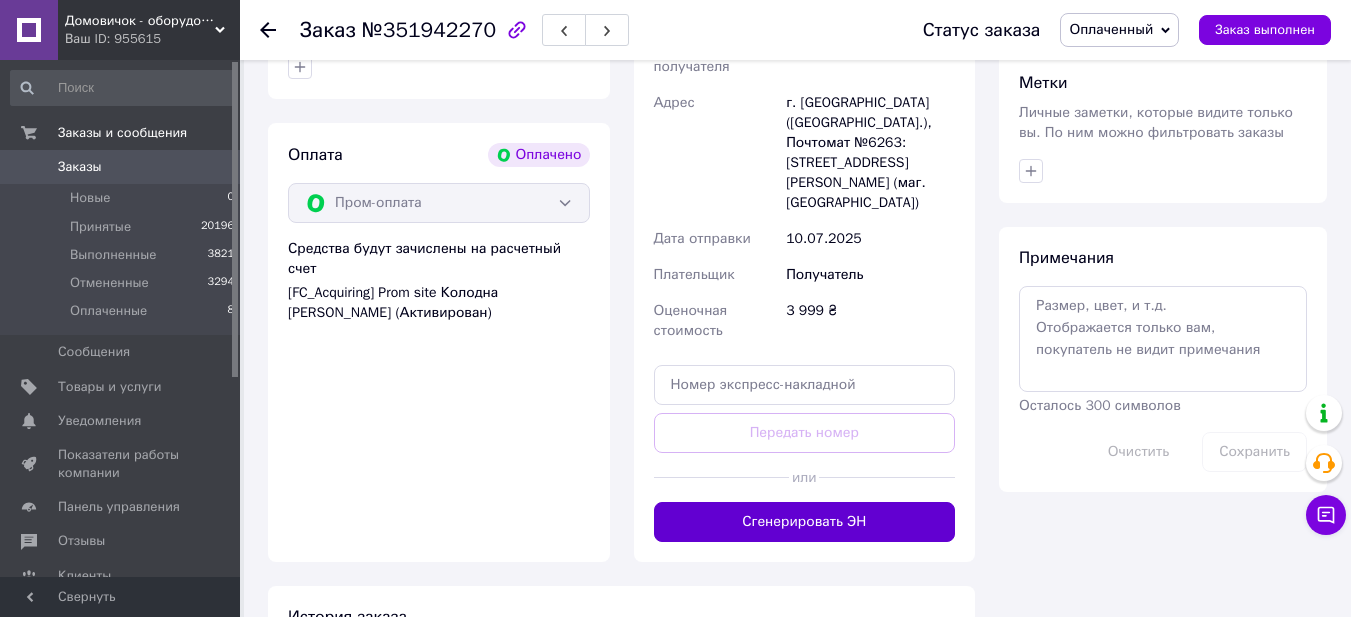 click on "Сгенерировать ЭН" at bounding box center [805, 522] 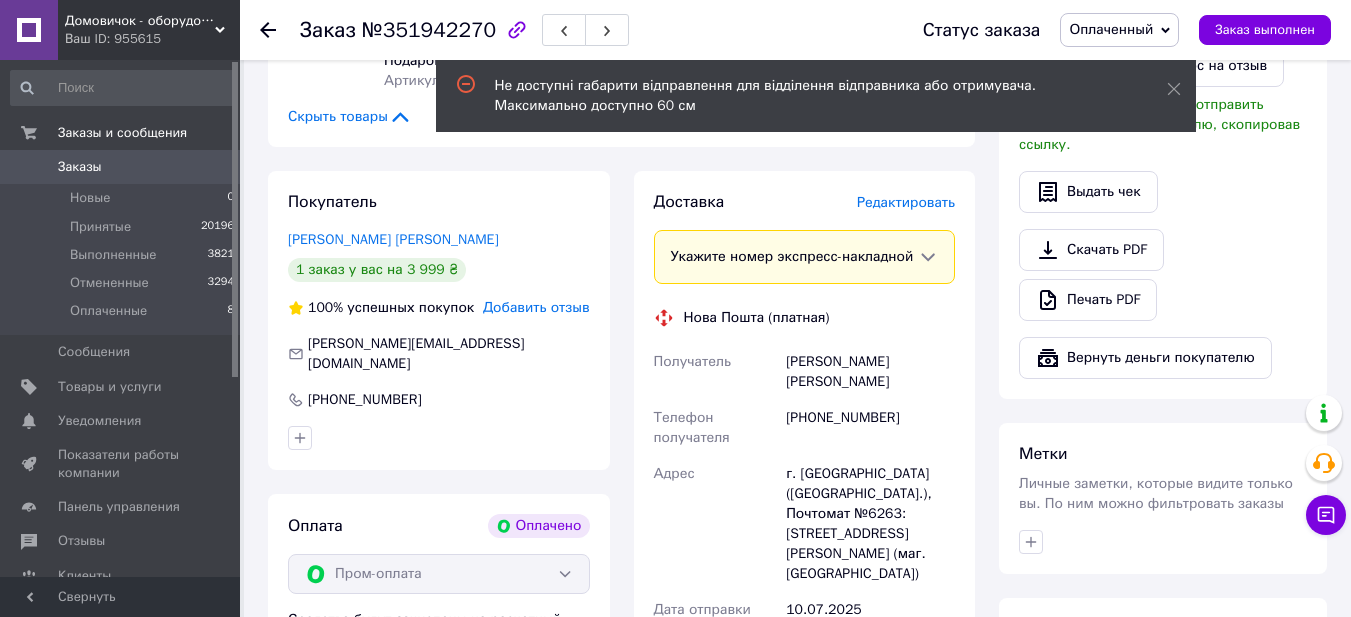 scroll, scrollTop: 1000, scrollLeft: 0, axis: vertical 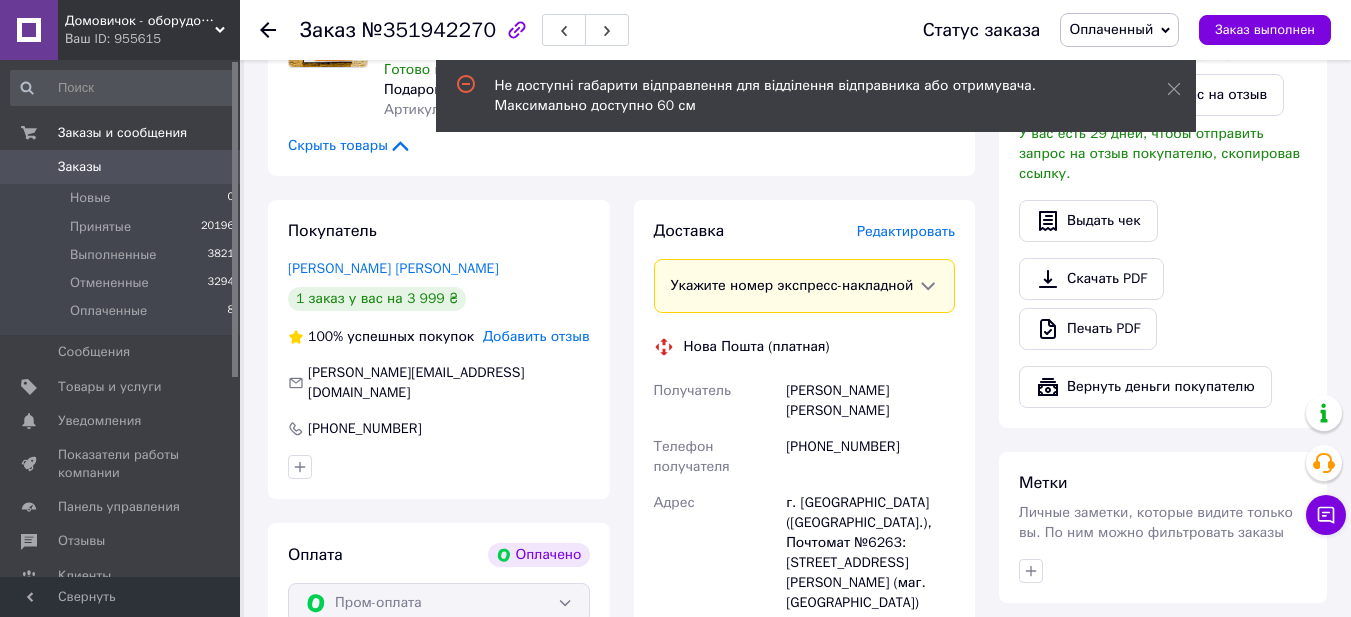 click on "Редактировать" at bounding box center [906, 231] 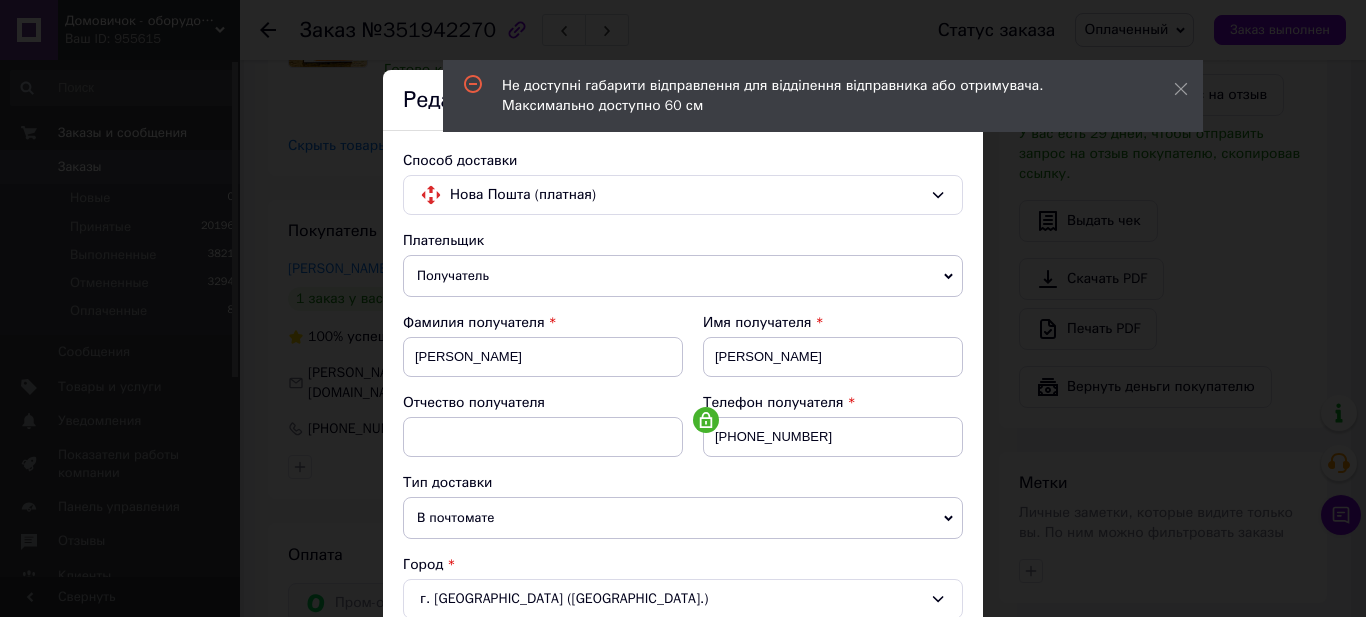 click on "× Редактирование доставки Способ доставки Нова Пошта (платная) Плательщик Получатель Отправитель Фамилия получателя [PERSON_NAME] Имя получателя [PERSON_NAME] Отчество получателя Телефон получателя [PHONE_NUMBER] Тип доставки В почтомате В отделении Курьером Город г. [GEOGRAPHIC_DATA] ([GEOGRAPHIC_DATA].) Почтомат Почтомат №6263: [STREET_ADDRESS][PERSON_NAME] (маг. Делви) Место отправки м. [GEOGRAPHIC_DATA] ([GEOGRAPHIC_DATA].): №26 (до 30 кг на одне місце): вул. Європейська, 66 Нет совпадений. Попробуйте изменить условия поиска Добавить еще место отправки Тип посылки Груз Документы Оценочная стоимость 3999" at bounding box center (683, 308) 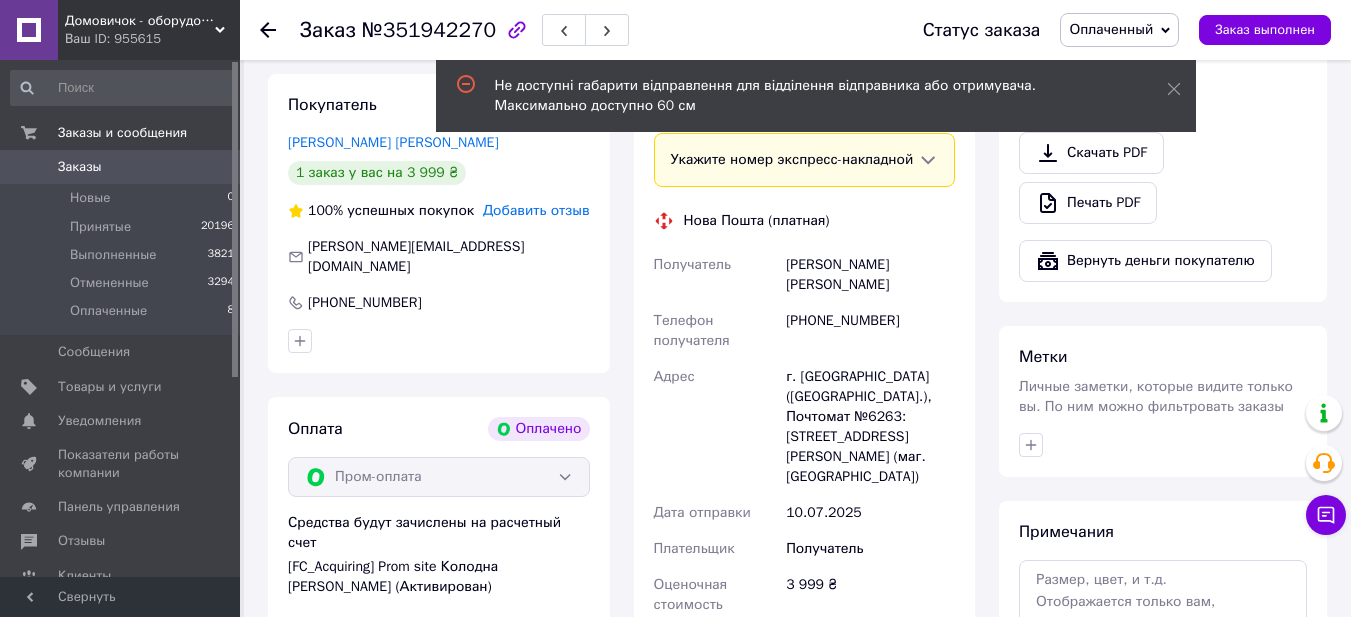 scroll, scrollTop: 1133, scrollLeft: 0, axis: vertical 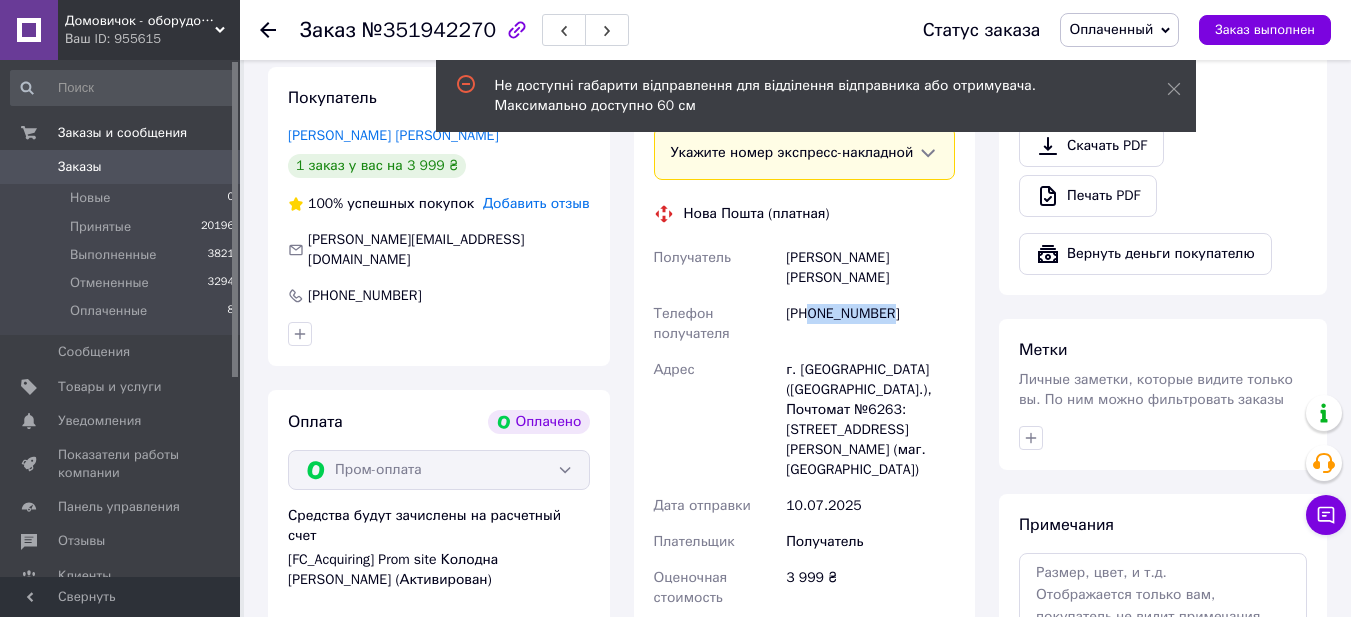 drag, startPoint x: 892, startPoint y: 283, endPoint x: 813, endPoint y: 294, distance: 79.762146 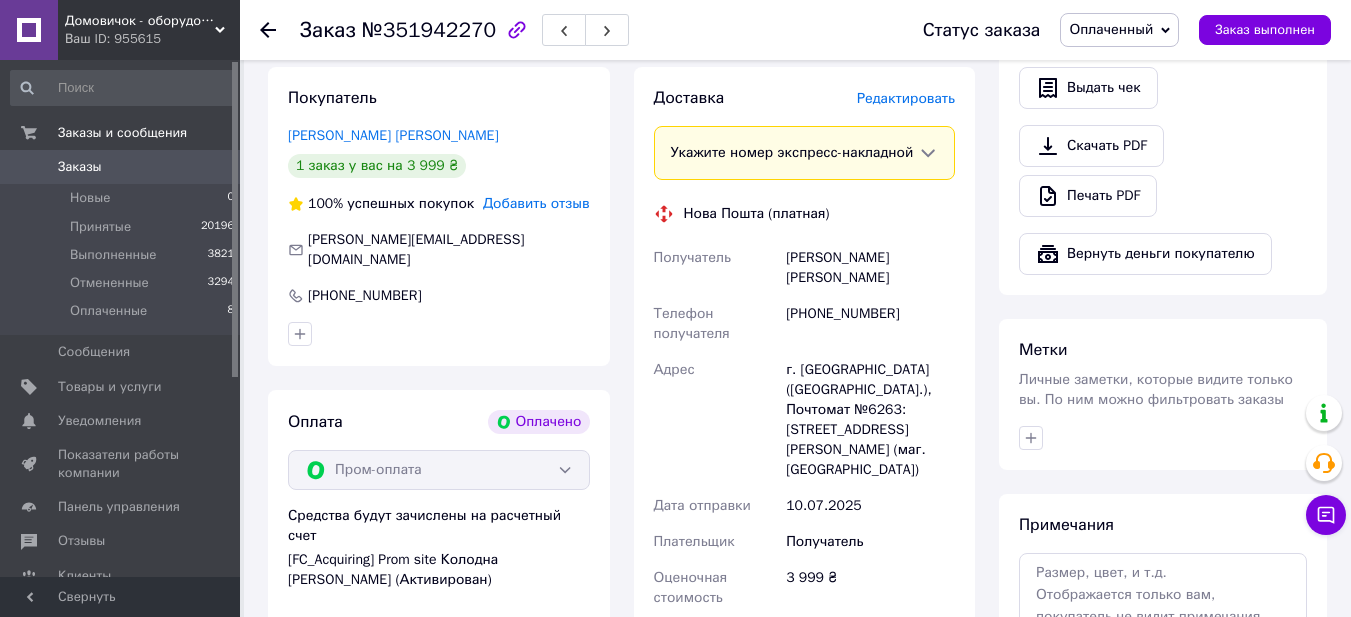 click on "Итого 2 товара 3 999 ₴ Доставка Необходимо уточнить Всего к оплате 3999 ₴ Действия Написать покупателю   Отправить инструкцию Viber Telegram Email Запрос на отзыв про компанию   Скопировать запрос на отзыв У вас есть 29 дней, чтобы отправить запрос на отзыв покупателю, скопировав ссылку.   Выдать чек   Скачать PDF   Печать PDF   Вернуть деньги покупателю Метки Личные заметки, которые видите только вы. По ним можно фильтровать заказы Примечания Осталось 300 символов Очистить Сохранить" at bounding box center (1163, 133) 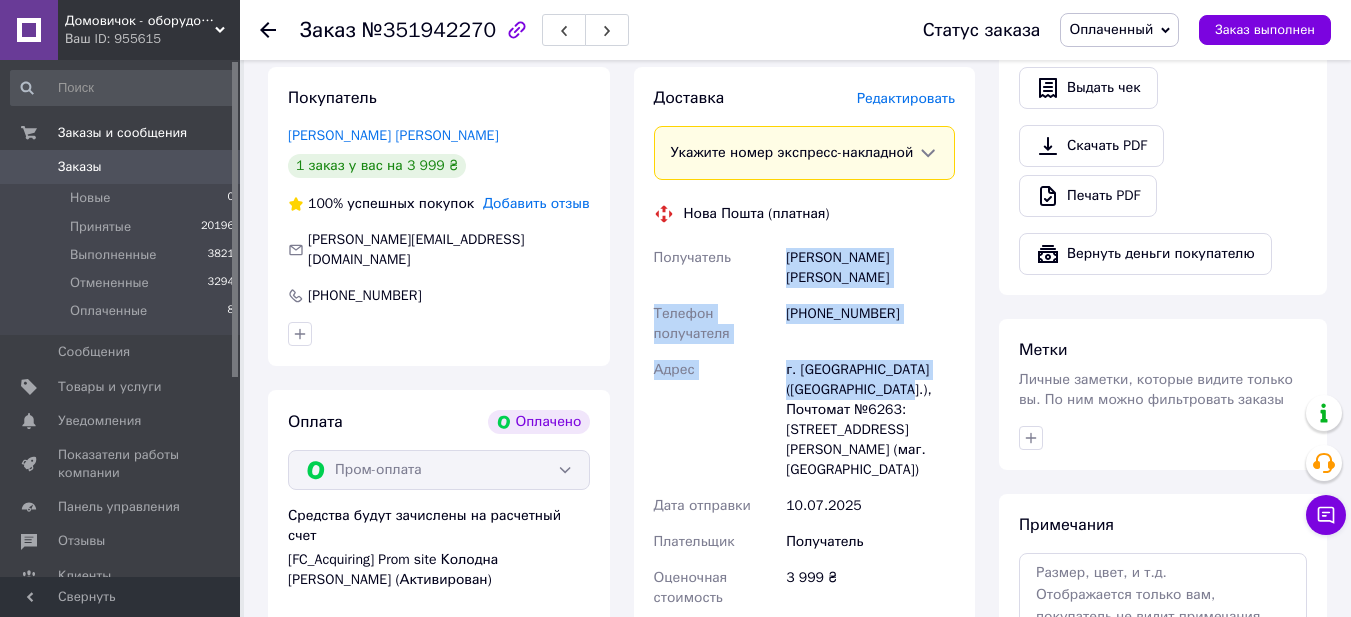drag, startPoint x: 969, startPoint y: 369, endPoint x: 781, endPoint y: 250, distance: 222.4972 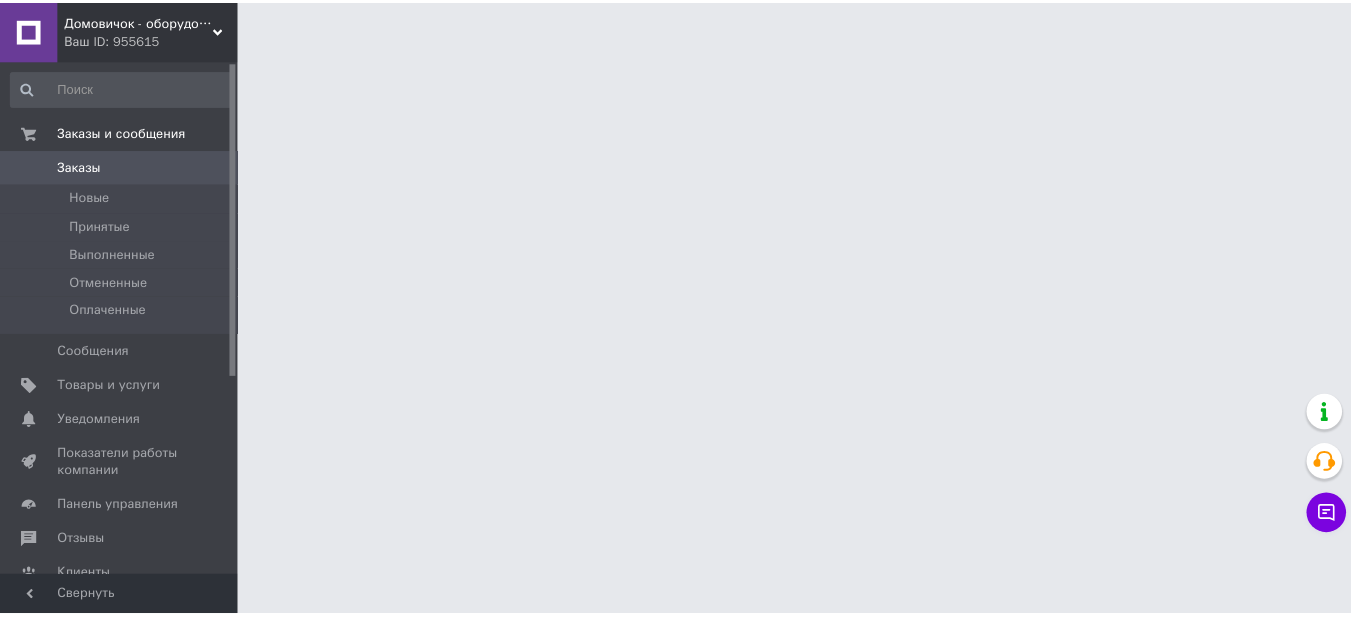 scroll, scrollTop: 0, scrollLeft: 0, axis: both 